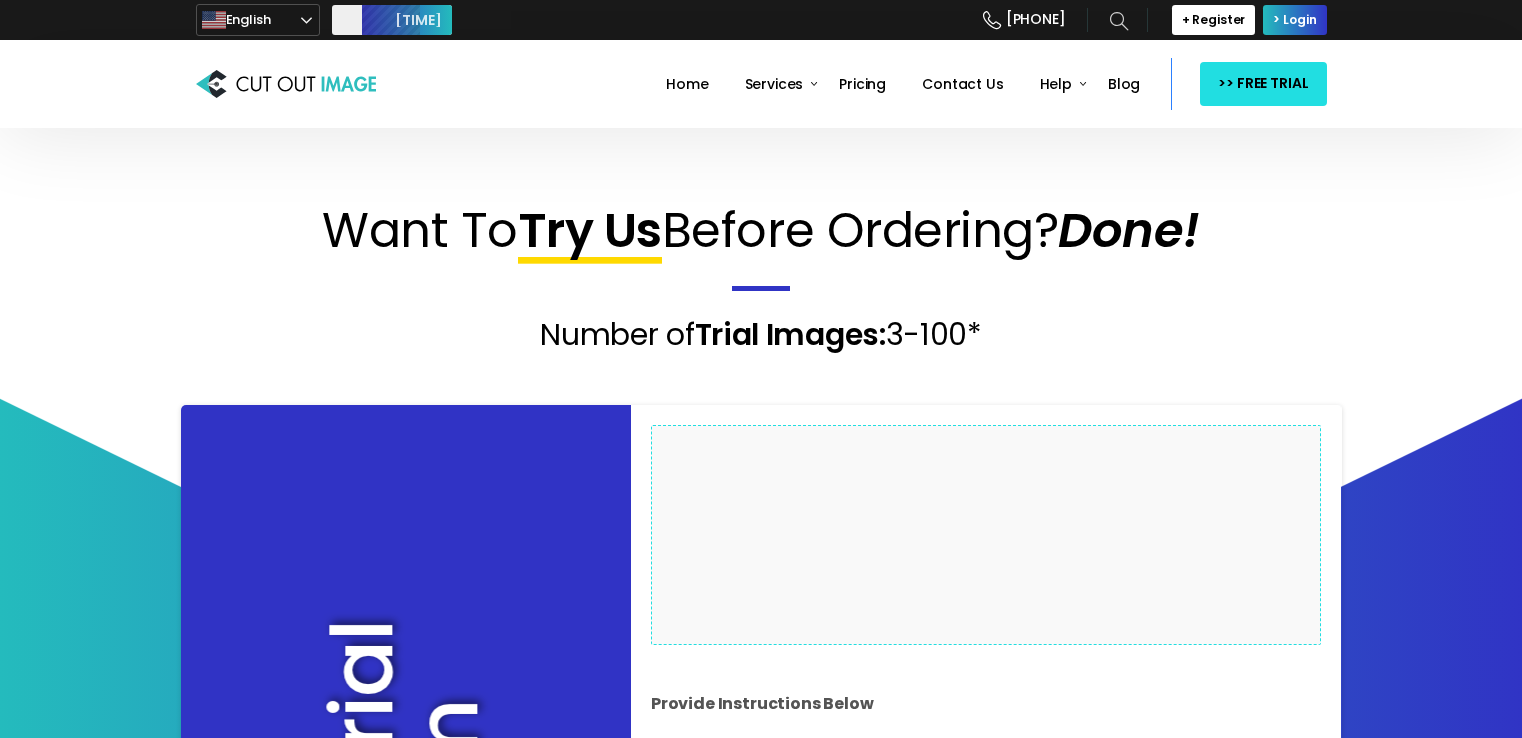 scroll, scrollTop: 0, scrollLeft: 0, axis: both 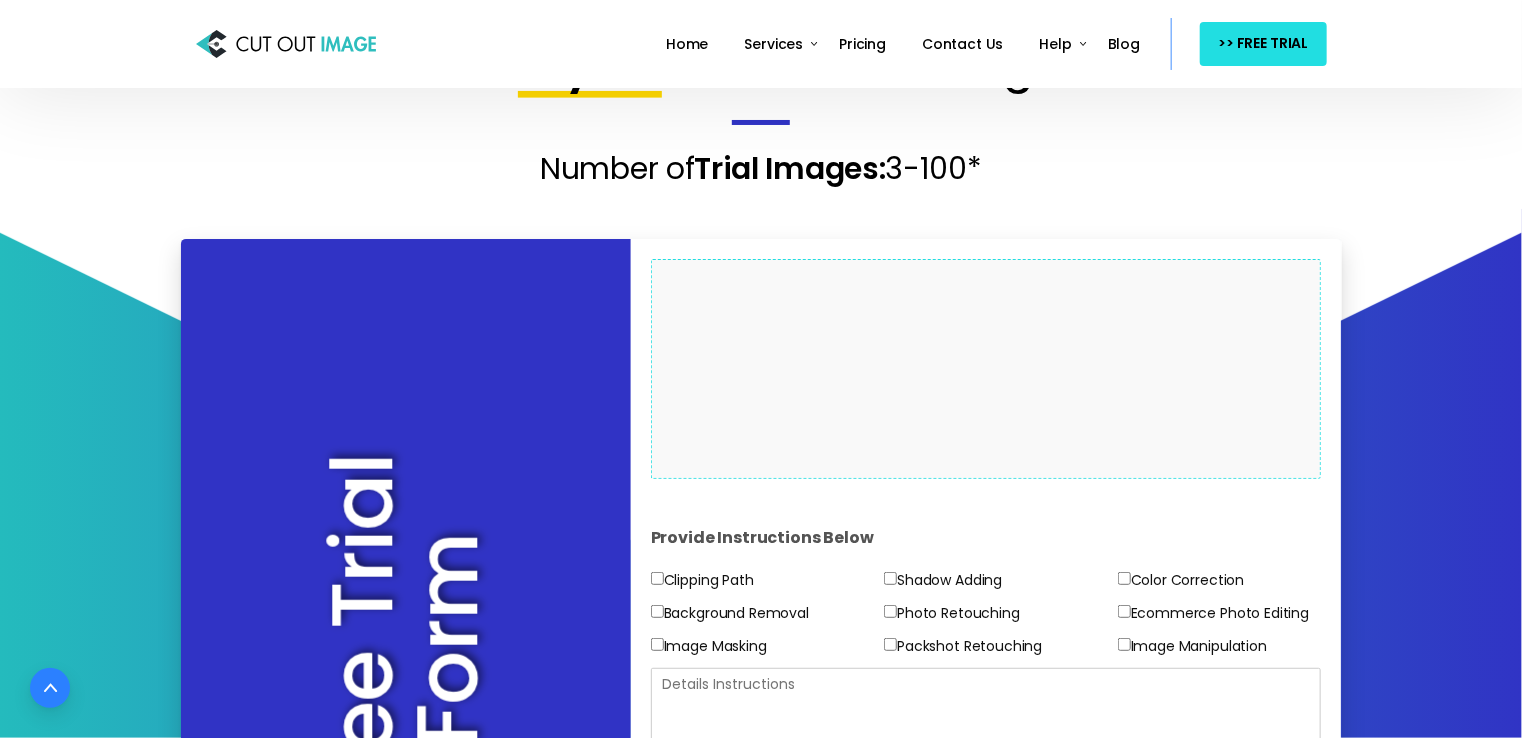 click on "Drop files here to upload" at bounding box center (986, 368) 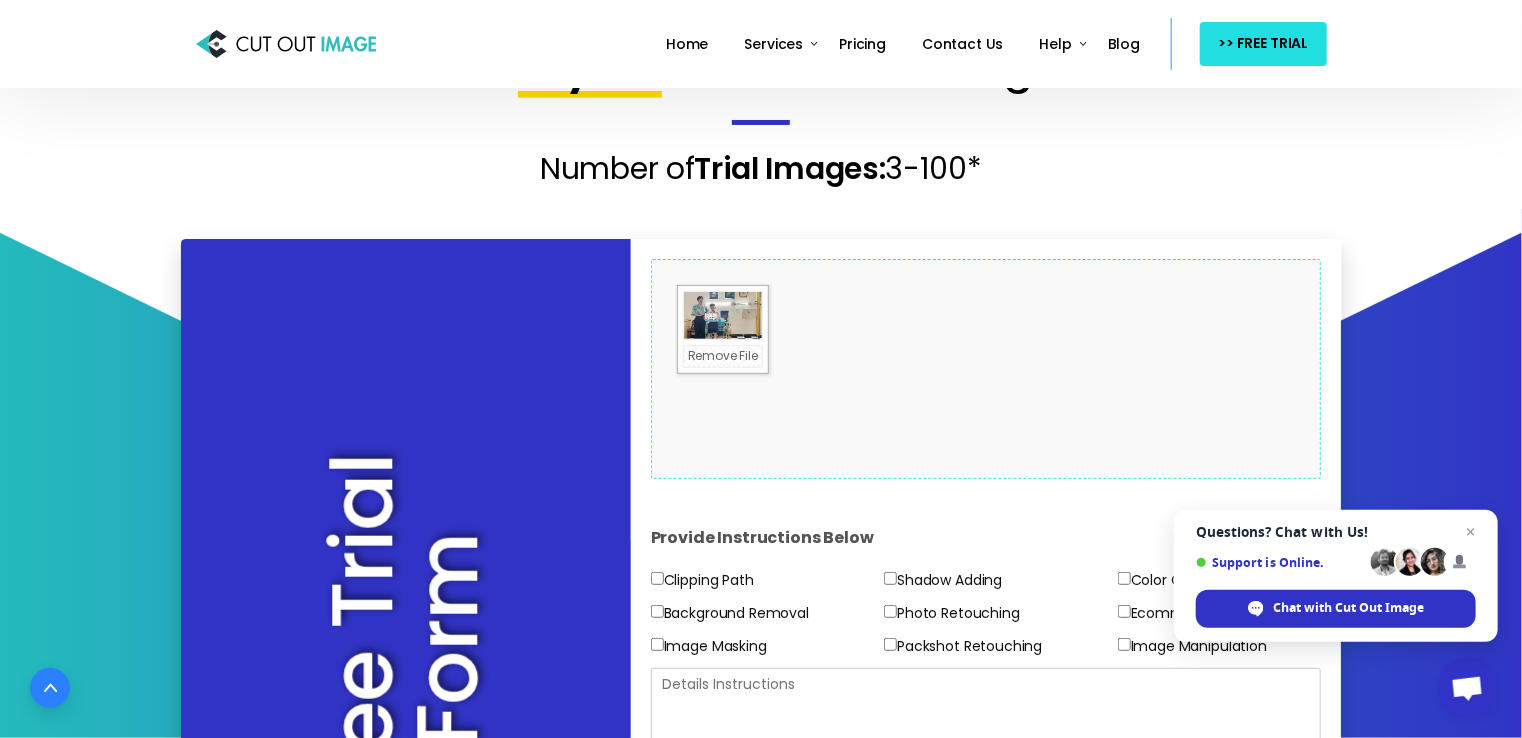 scroll, scrollTop: 500, scrollLeft: 0, axis: vertical 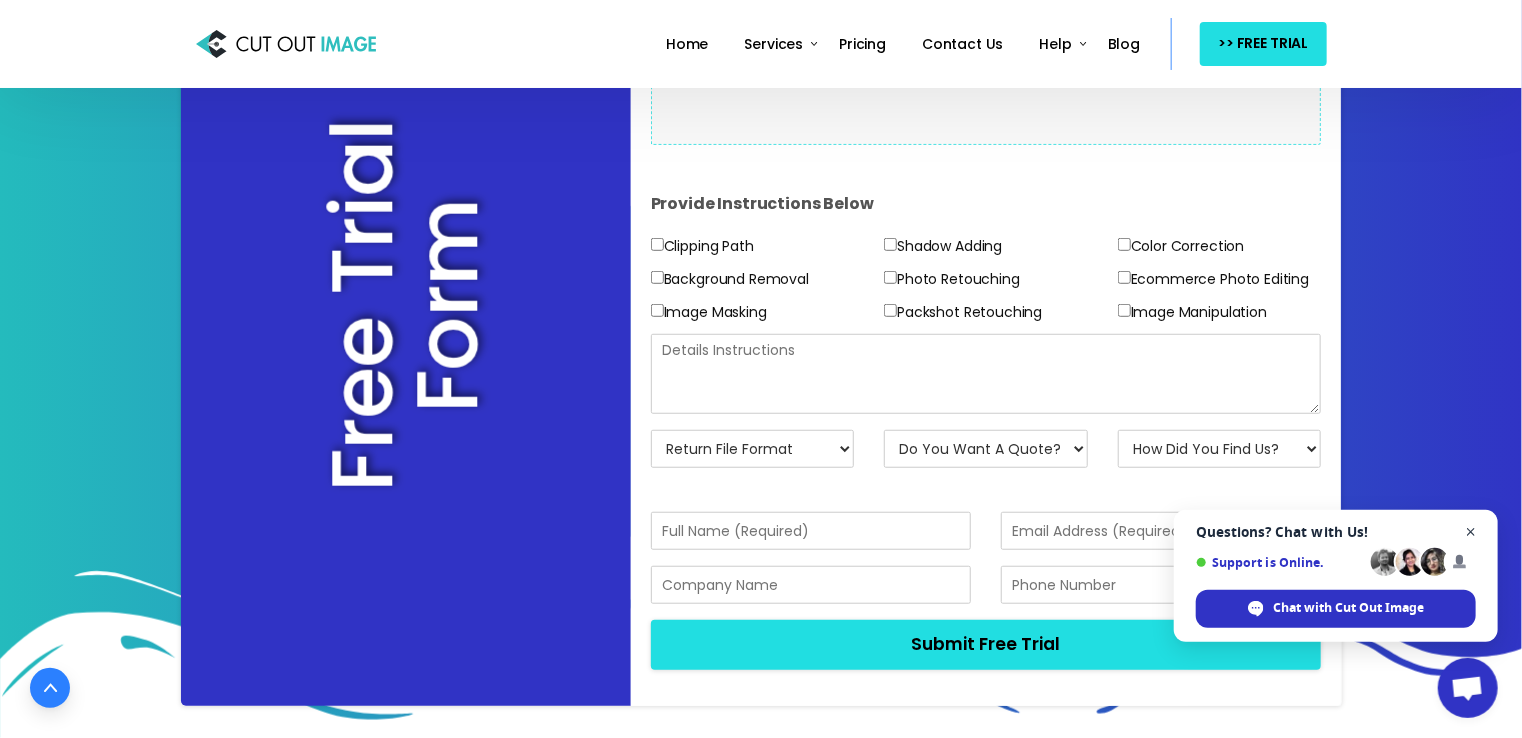 click at bounding box center (1471, 532) 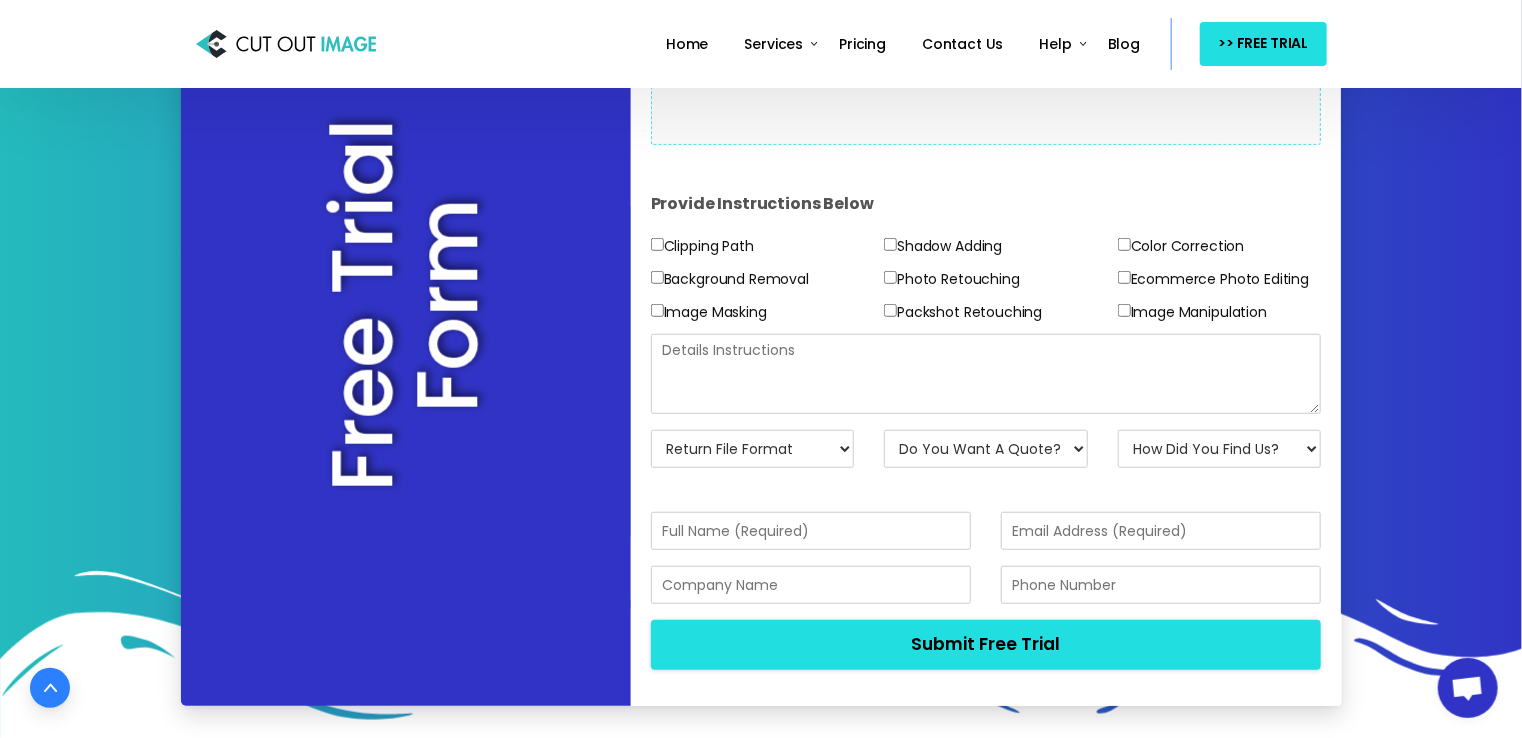 click on "Clipping Path" at bounding box center [702, 246] 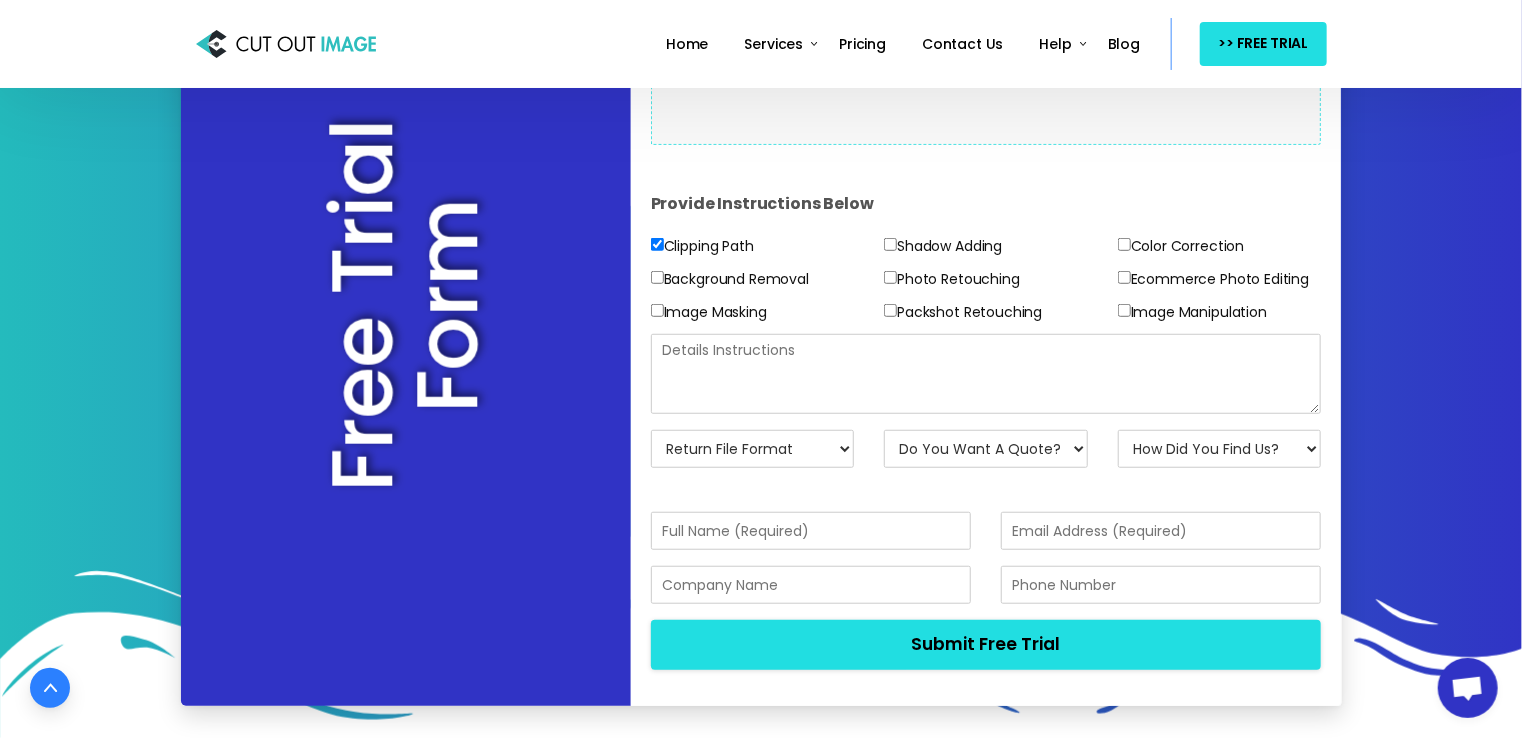 click on "Background Removal" at bounding box center (702, 246) 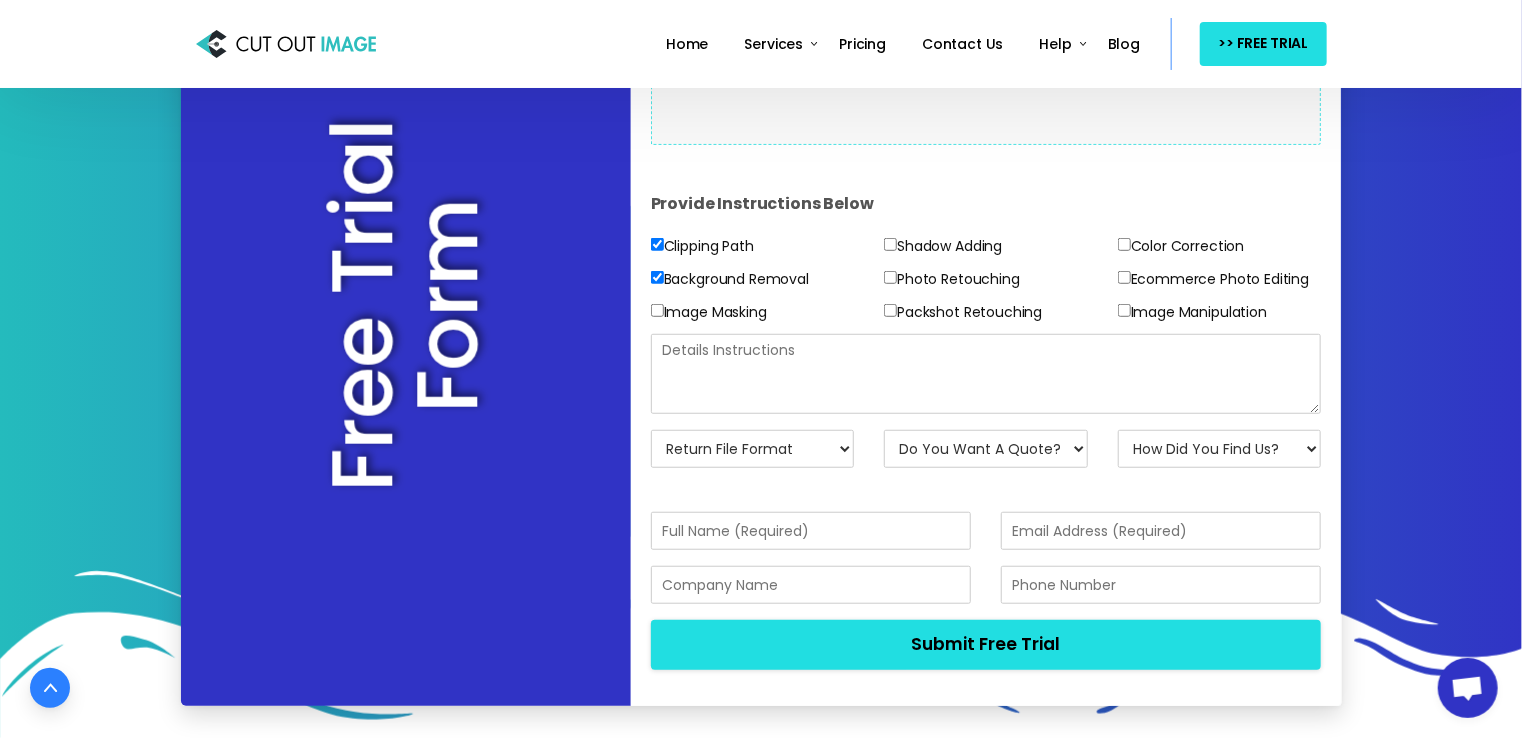 click on "Image Masking" at bounding box center (702, 246) 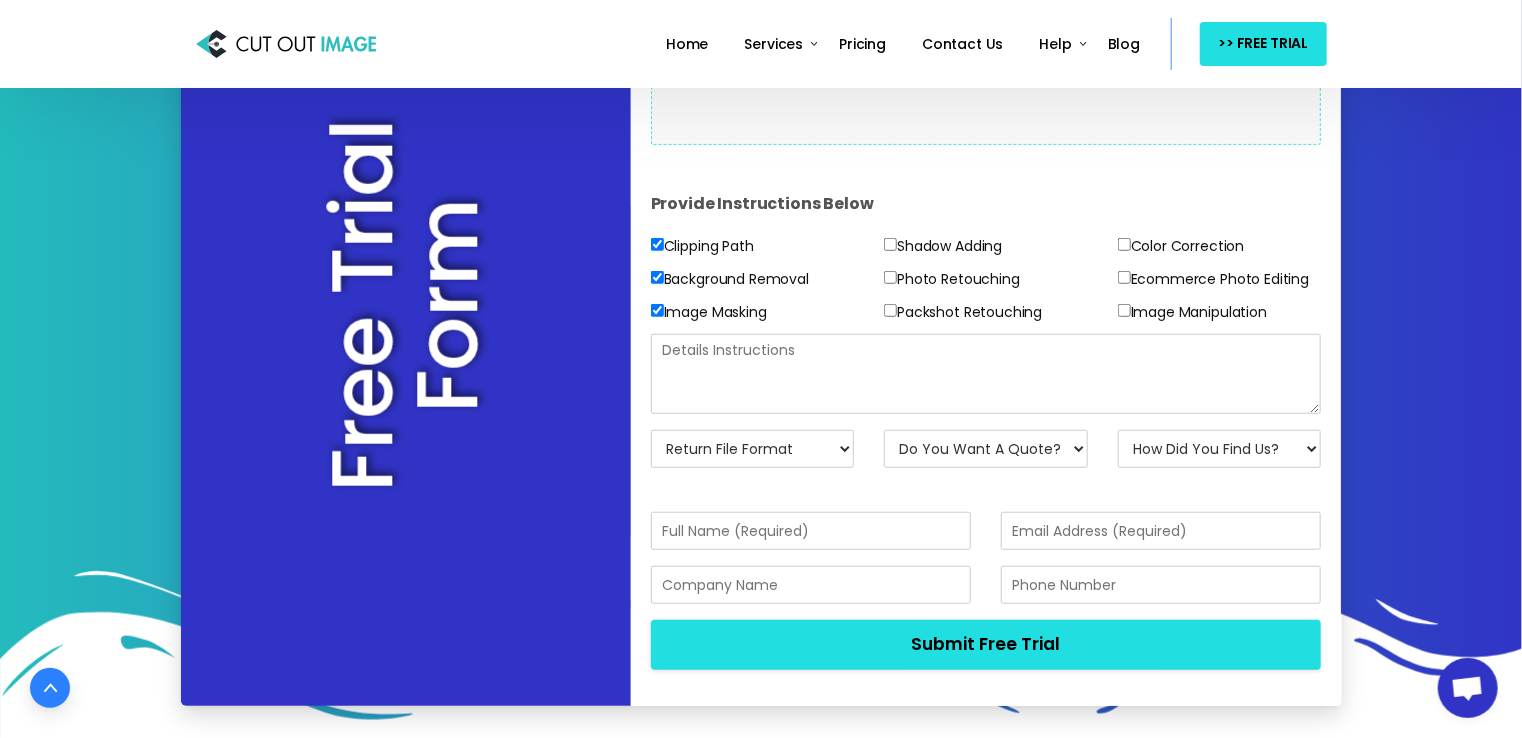 click on "Shadow Adding" at bounding box center [702, 246] 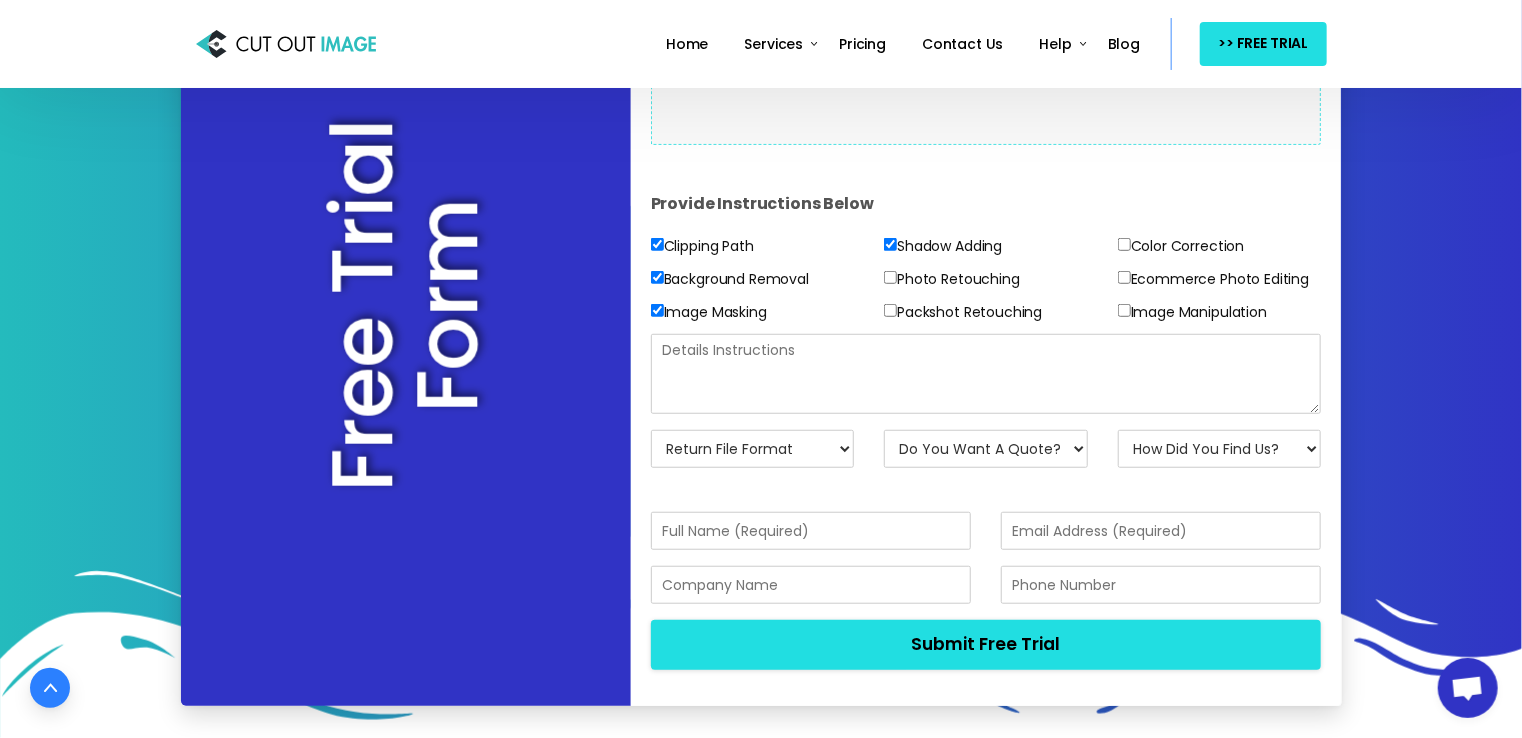 click on "Photo Retouching" at bounding box center [702, 246] 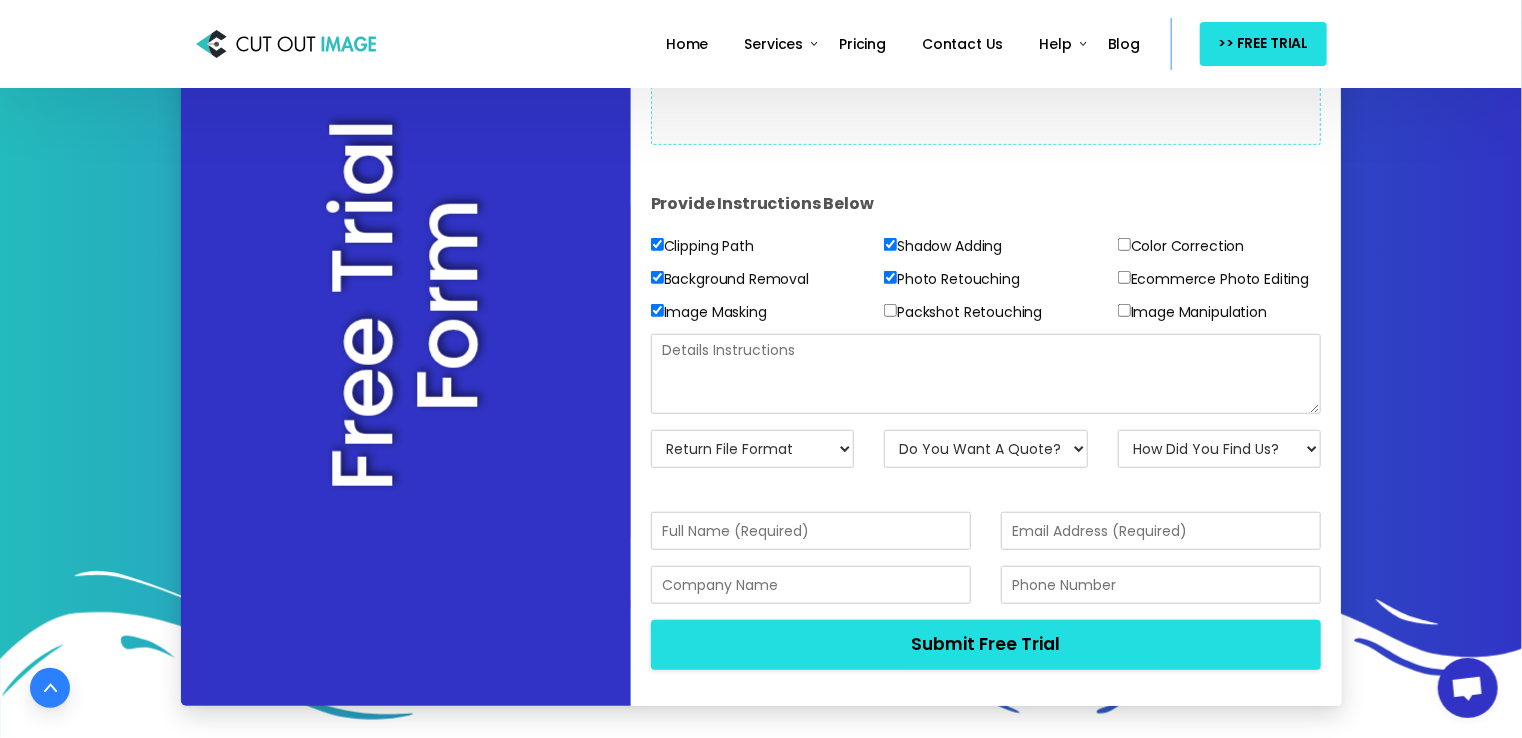 click on "Packshot Retouching" at bounding box center (702, 246) 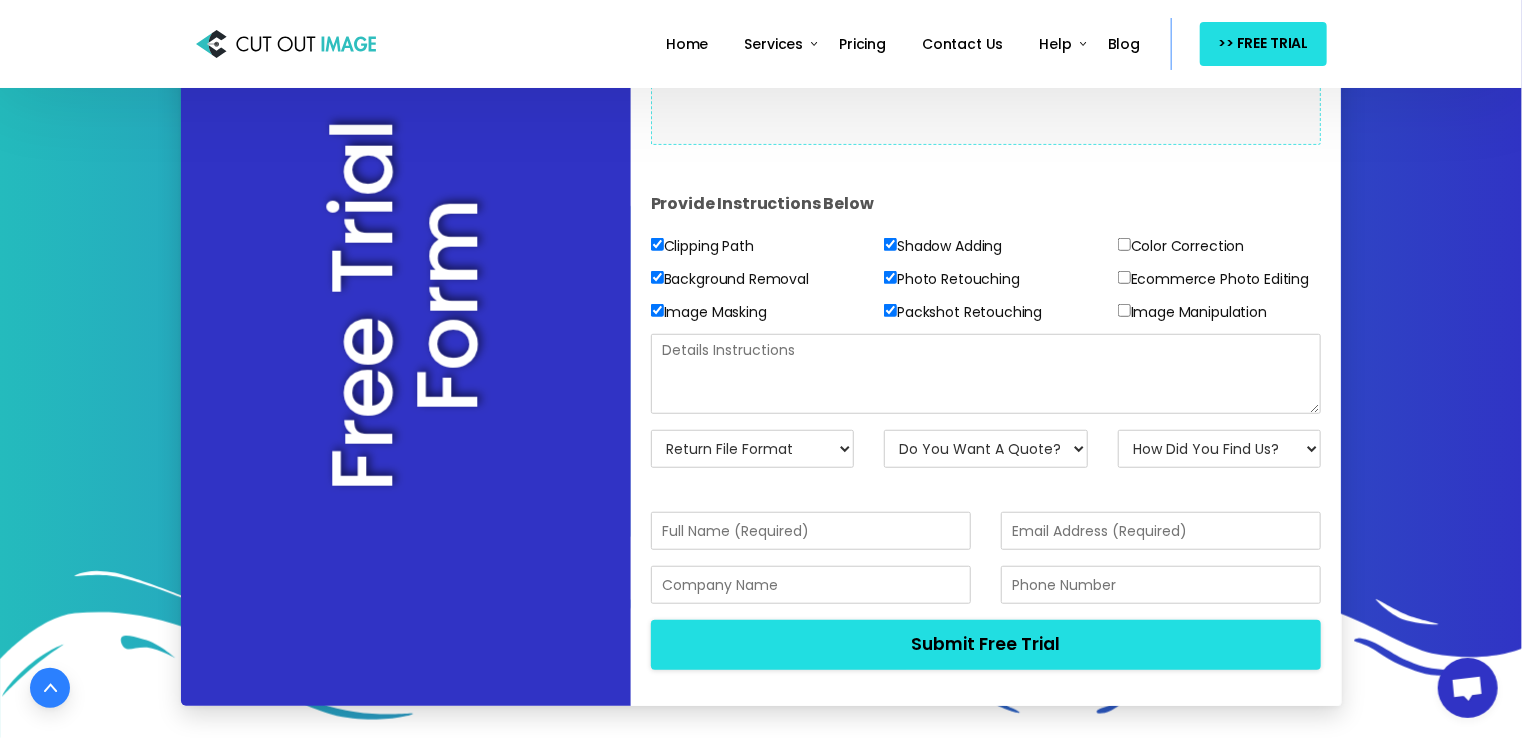 click on "Image Manipulation" at bounding box center (702, 246) 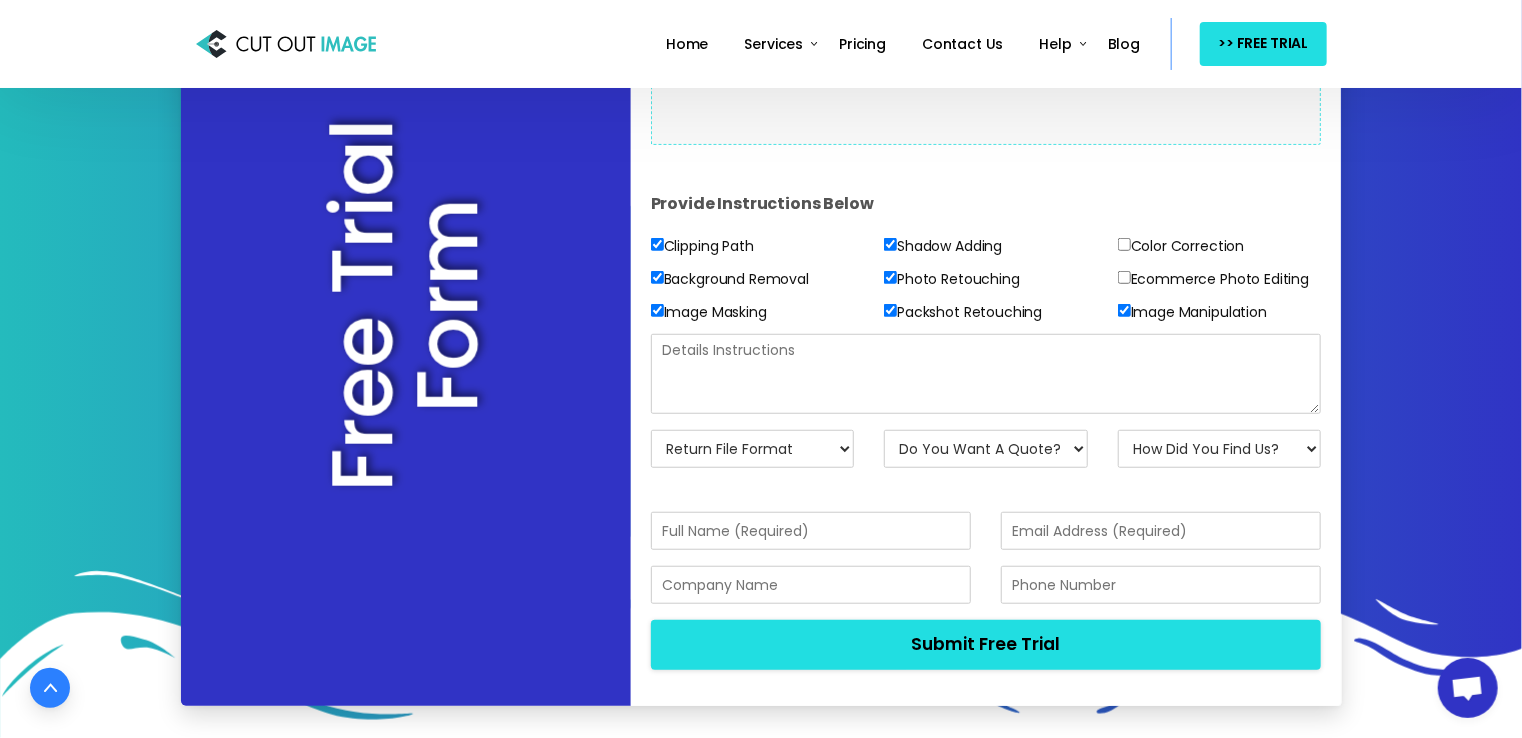 click on "Ecommerce Photo Editing" at bounding box center (702, 246) 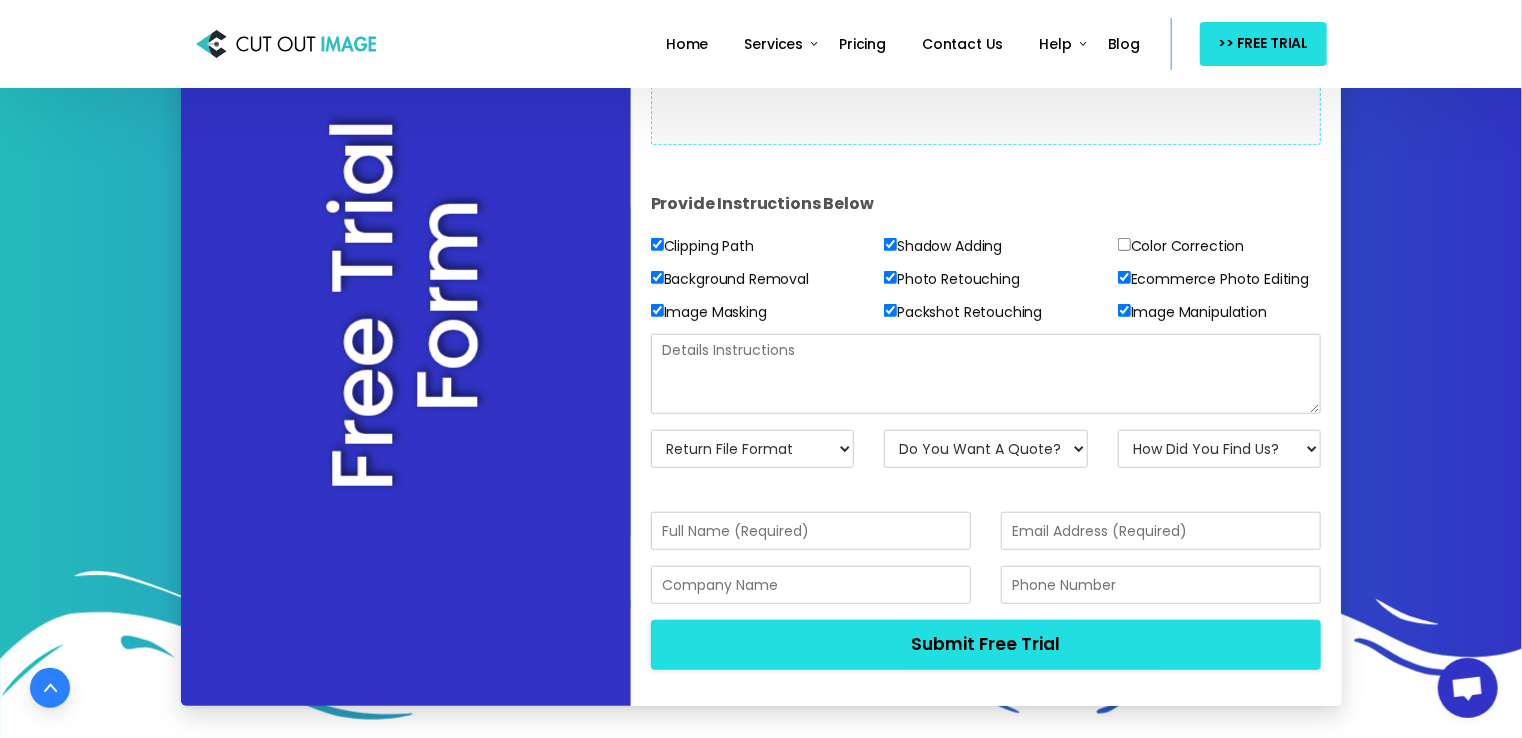 click on "Color Correction" at bounding box center (702, 246) 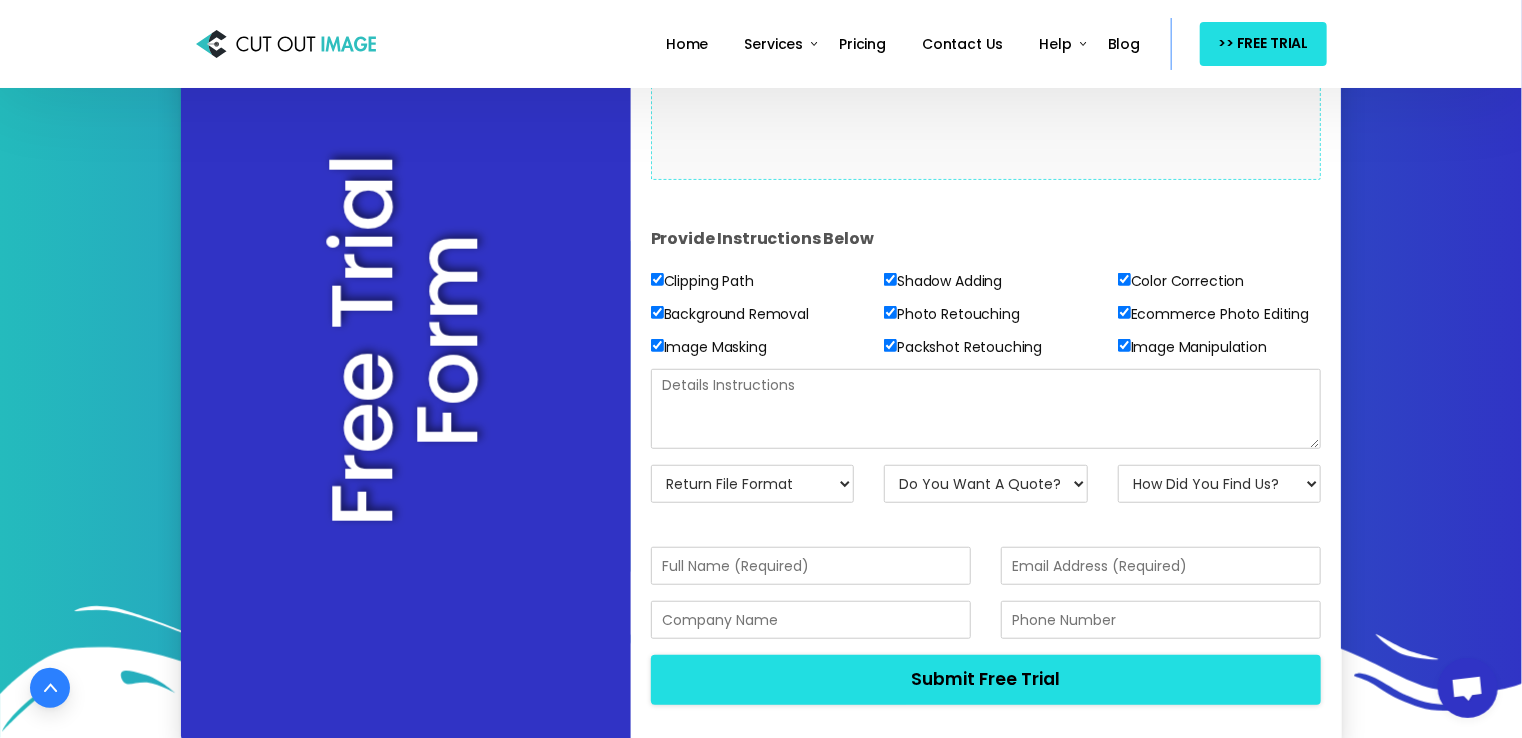 scroll, scrollTop: 500, scrollLeft: 0, axis: vertical 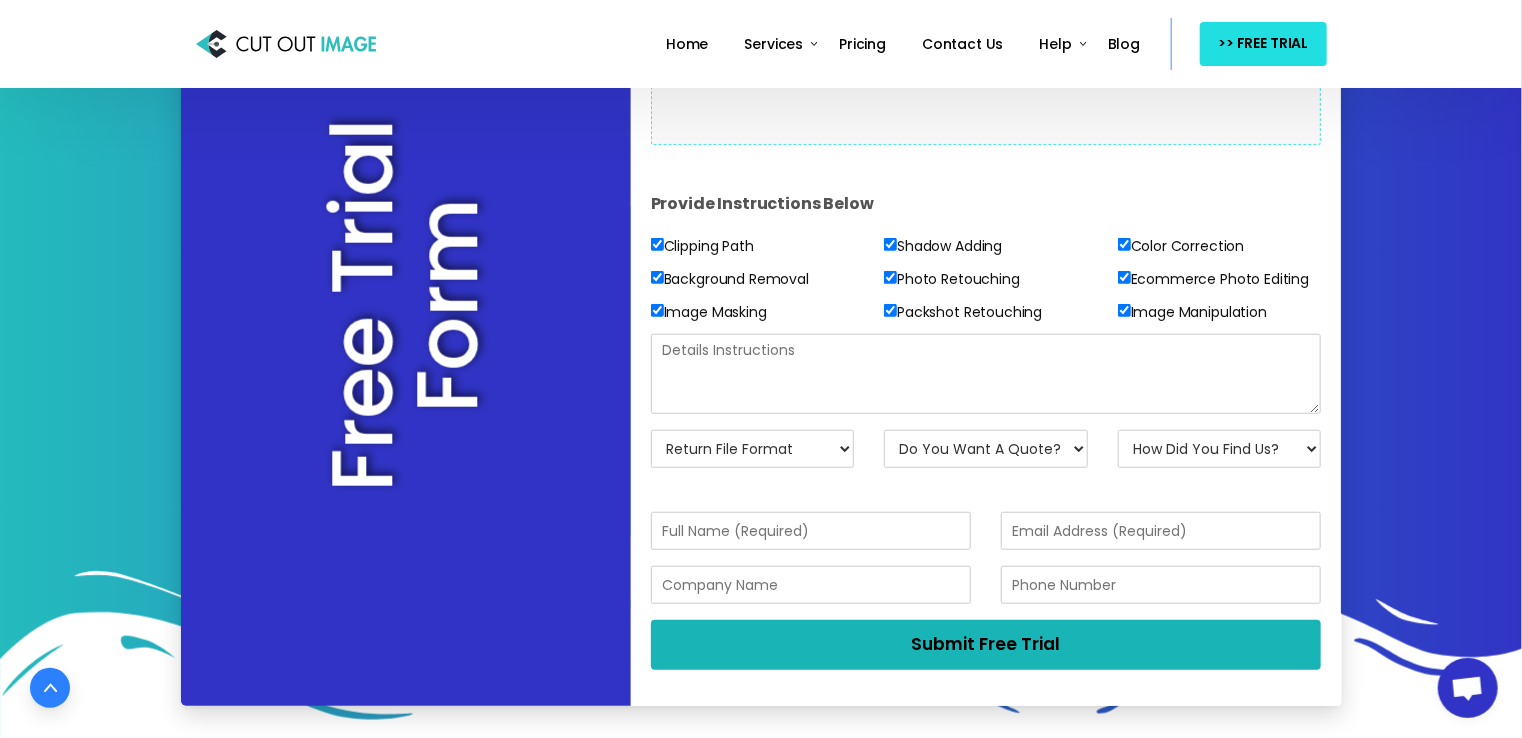 click on "Submit Free Trial" at bounding box center [986, 644] 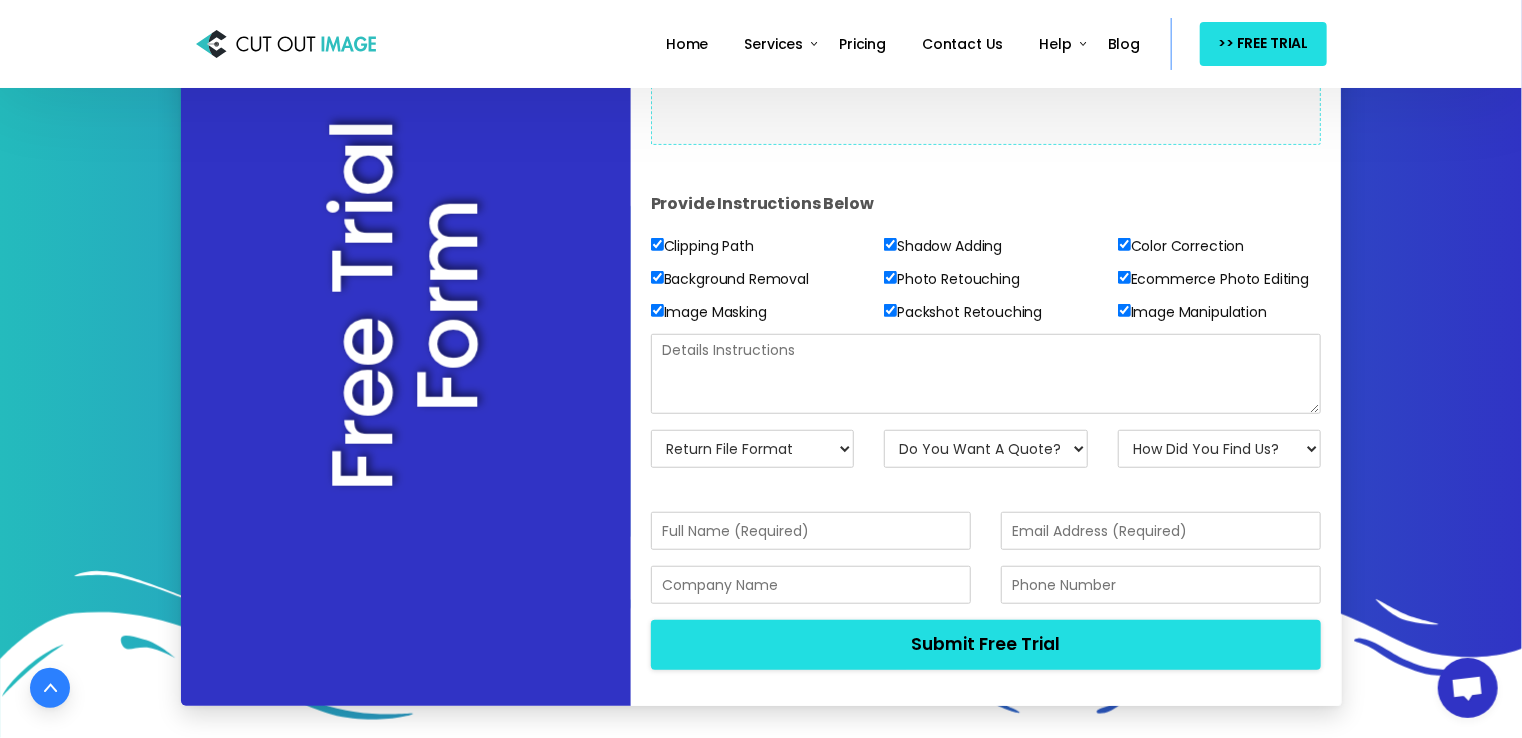 paste on "Check the details for composite images" 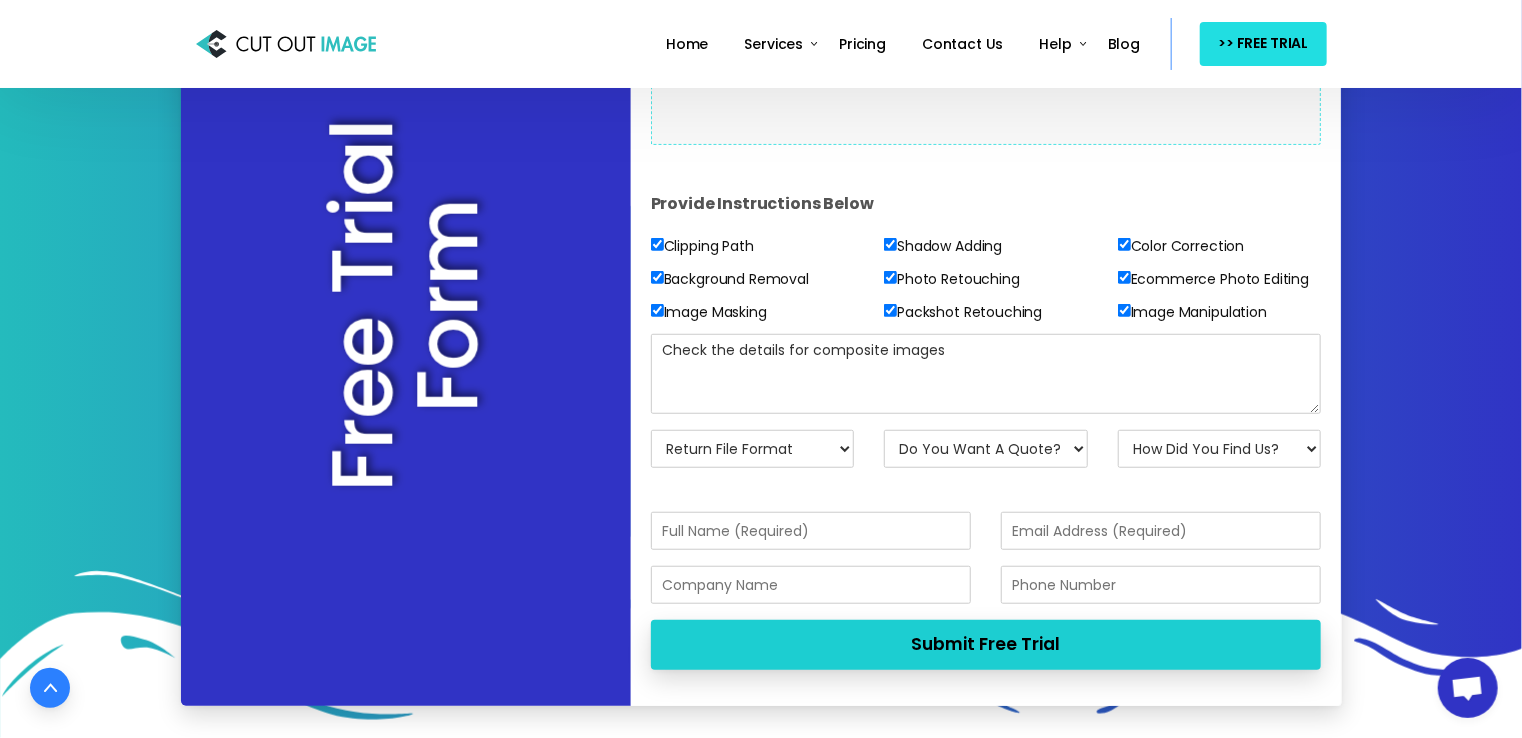 type on "Check the details for composite images" 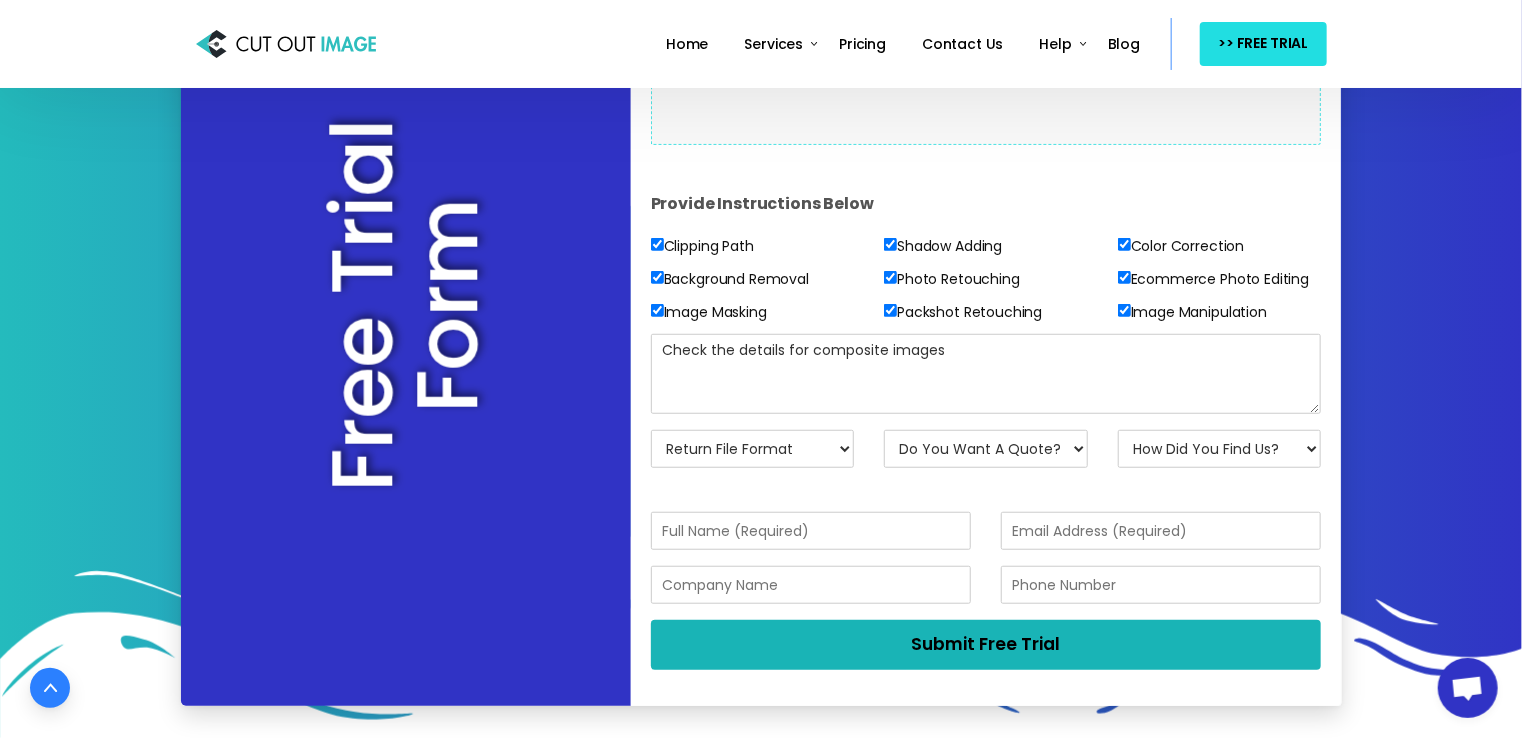 click on "Submit Free Trial" at bounding box center [986, 644] 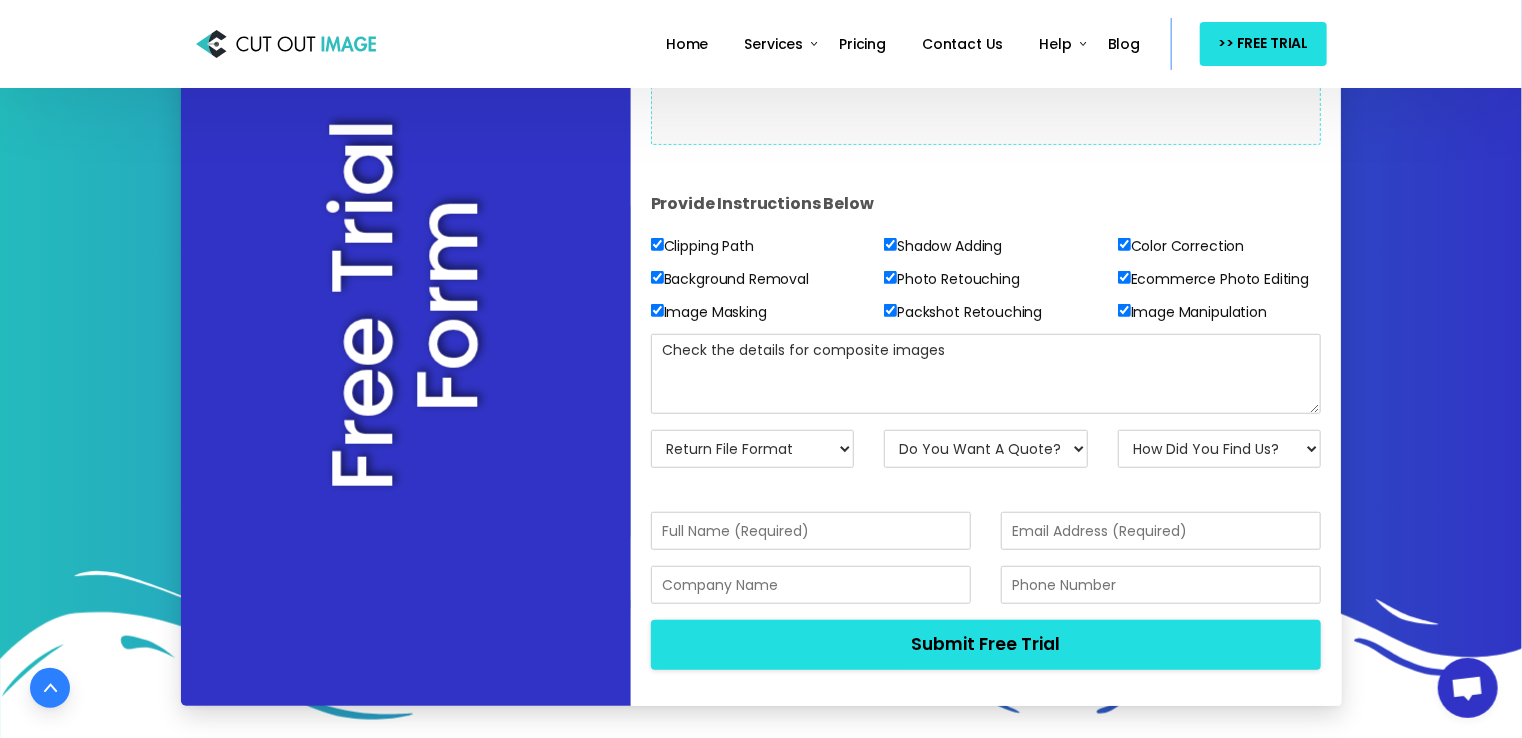 click on "Return File Format
JPG - White BG
PNG - Transparent BG
PSD - Layer Mask
PSD - Layered File
PSD - Original BG
TIFF - Original BG
TIFF - Transparent BG
PDF Pages
Original Format and BG
Others - Please Specify" at bounding box center [753, 449] 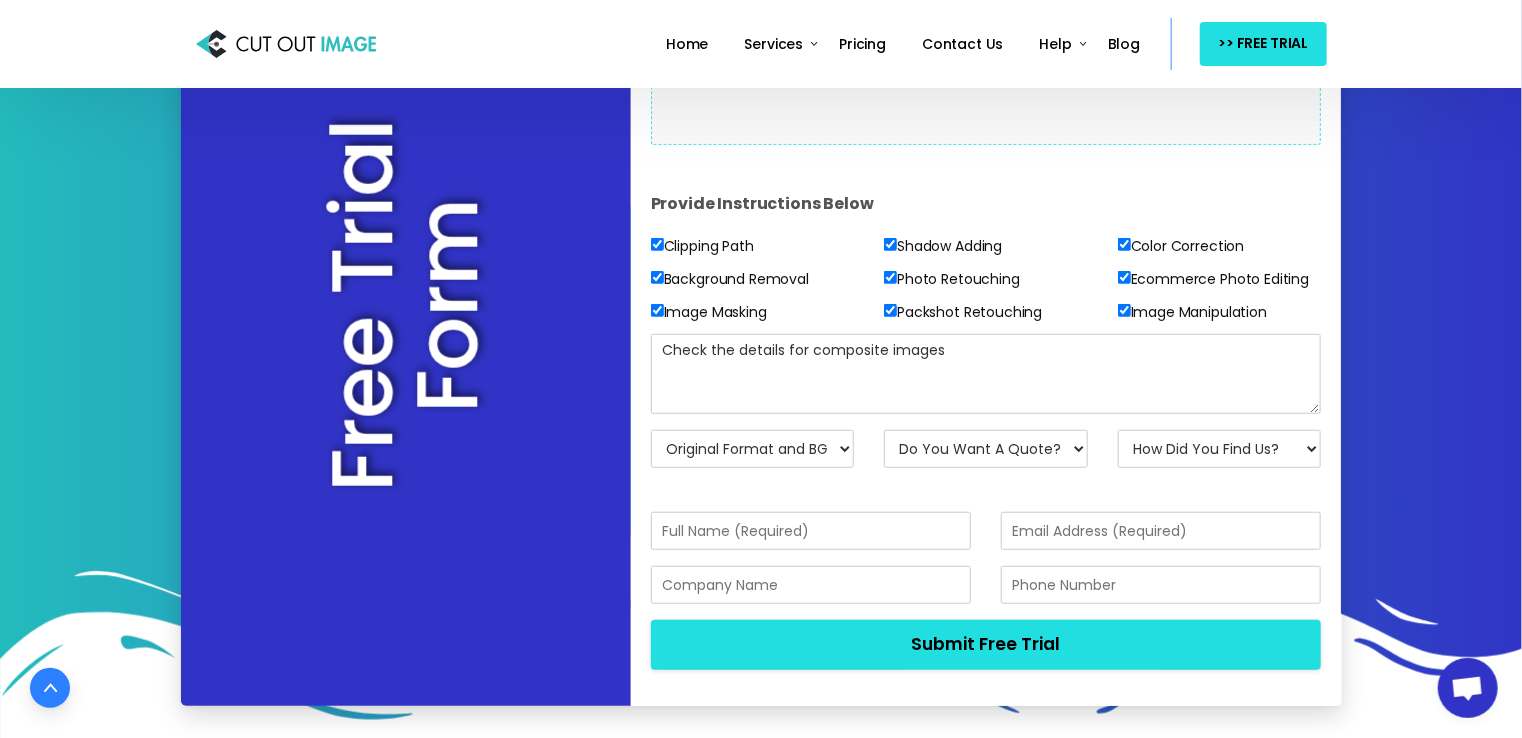click on "Return File Format
JPG - White BG
PNG - Transparent BG
PSD - Layer Mask
PSD - Layered File
PSD - Original BG
TIFF - Original BG
TIFF - Transparent BG
PDF Pages
Original Format and BG
Others - Please Specify" at bounding box center (753, 449) 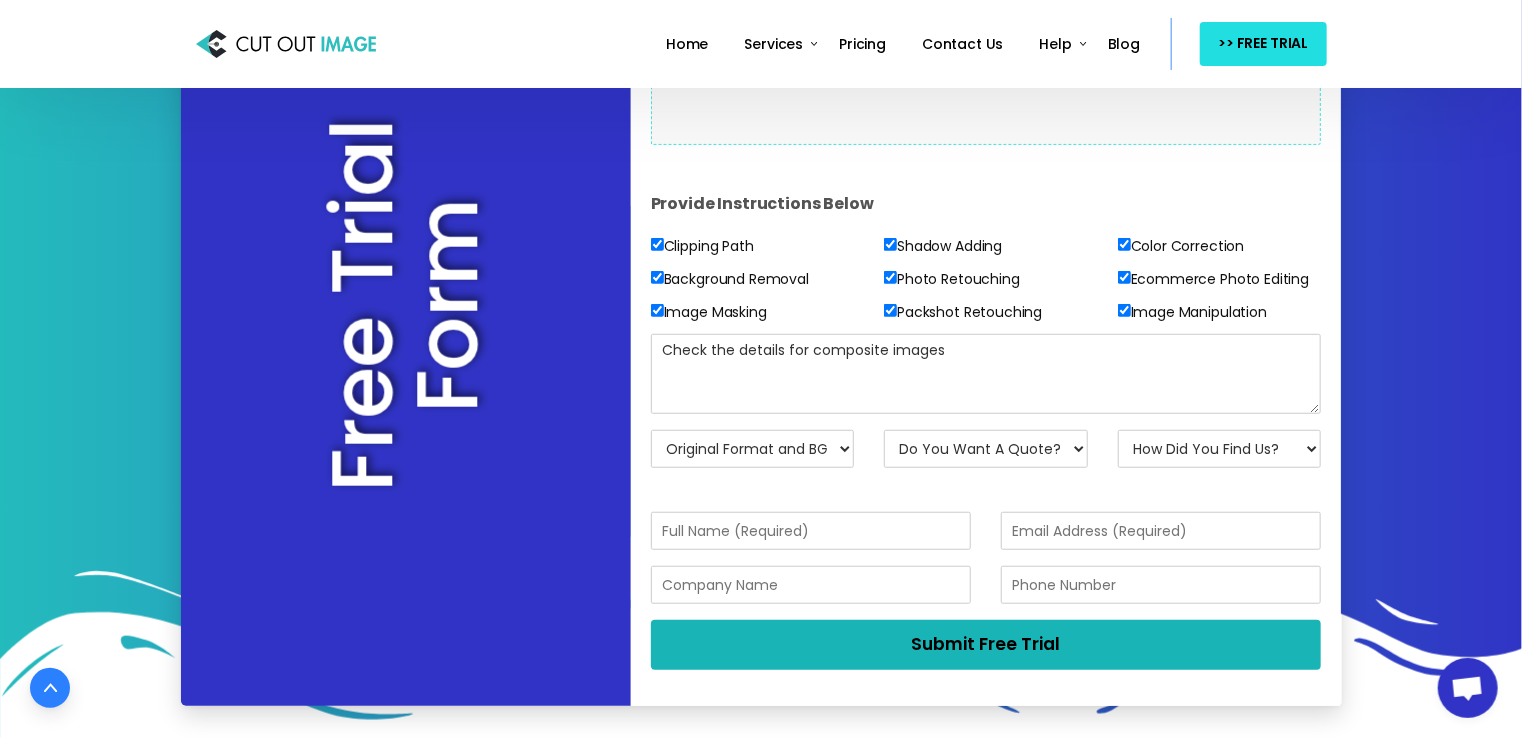 click on "Submit Free Trial" at bounding box center [986, 644] 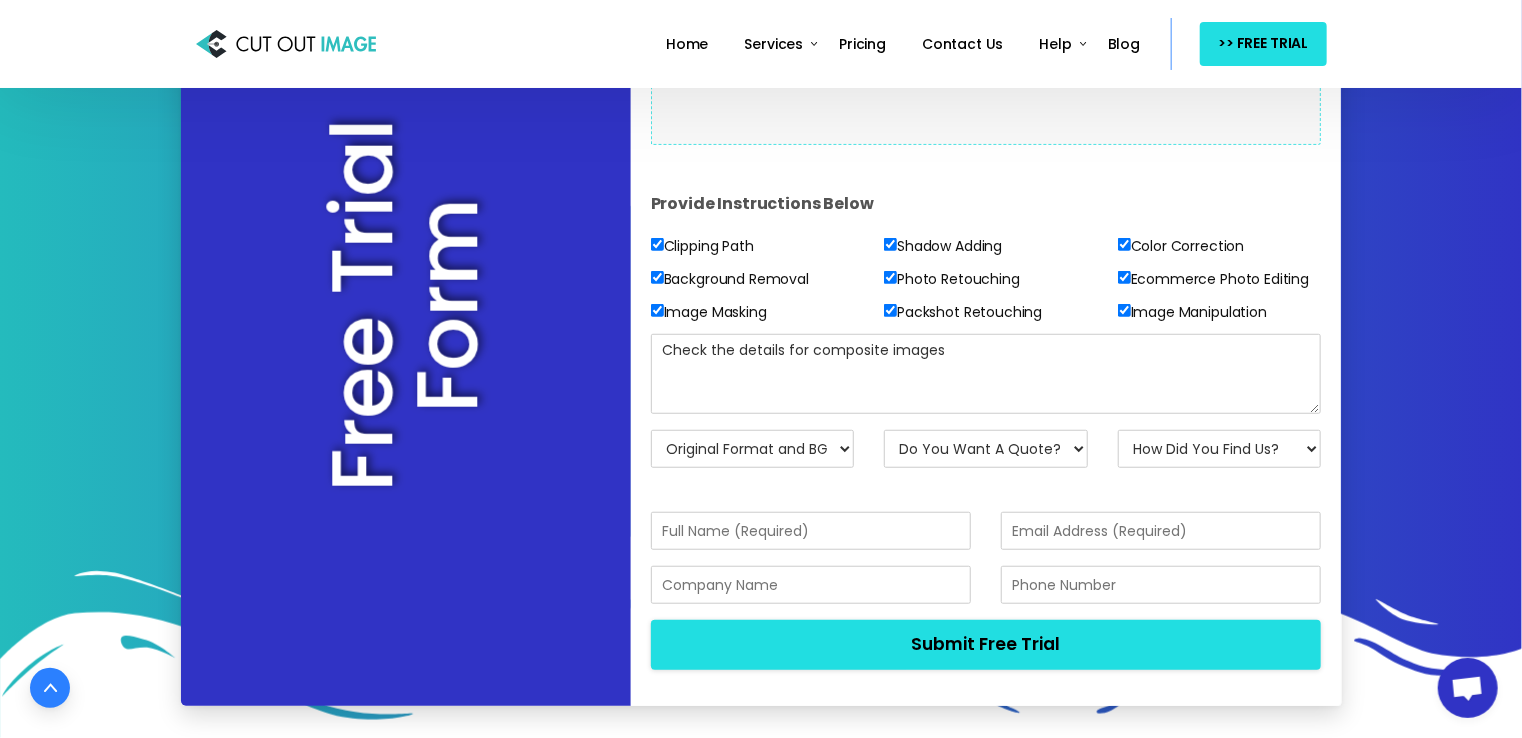 click on "Do You Want A Quote?
No, Just Test Images
Yes, Quotation Please" at bounding box center [986, 449] 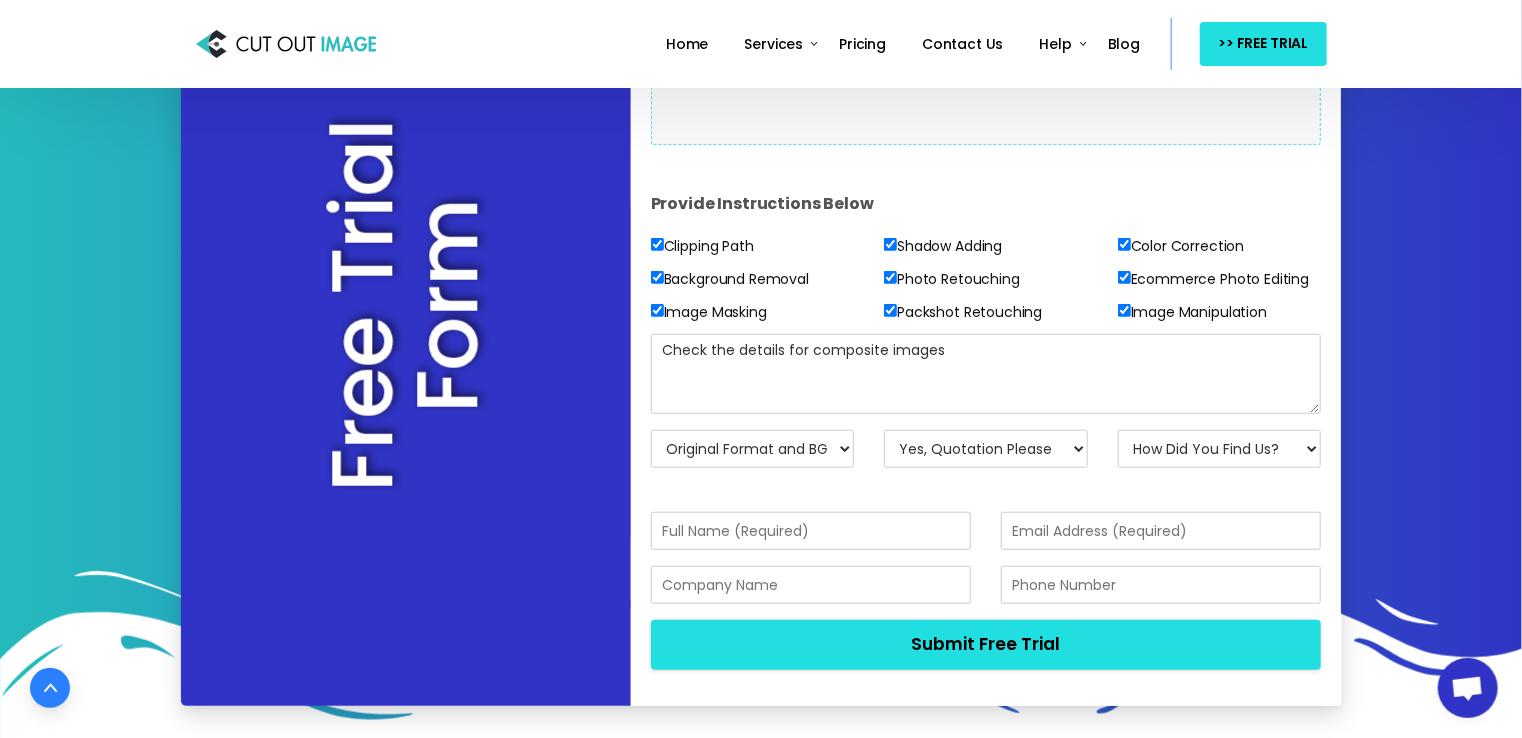 click on "Do You Want A Quote?
No, Just Test Images
Yes, Quotation Please" at bounding box center (986, 449) 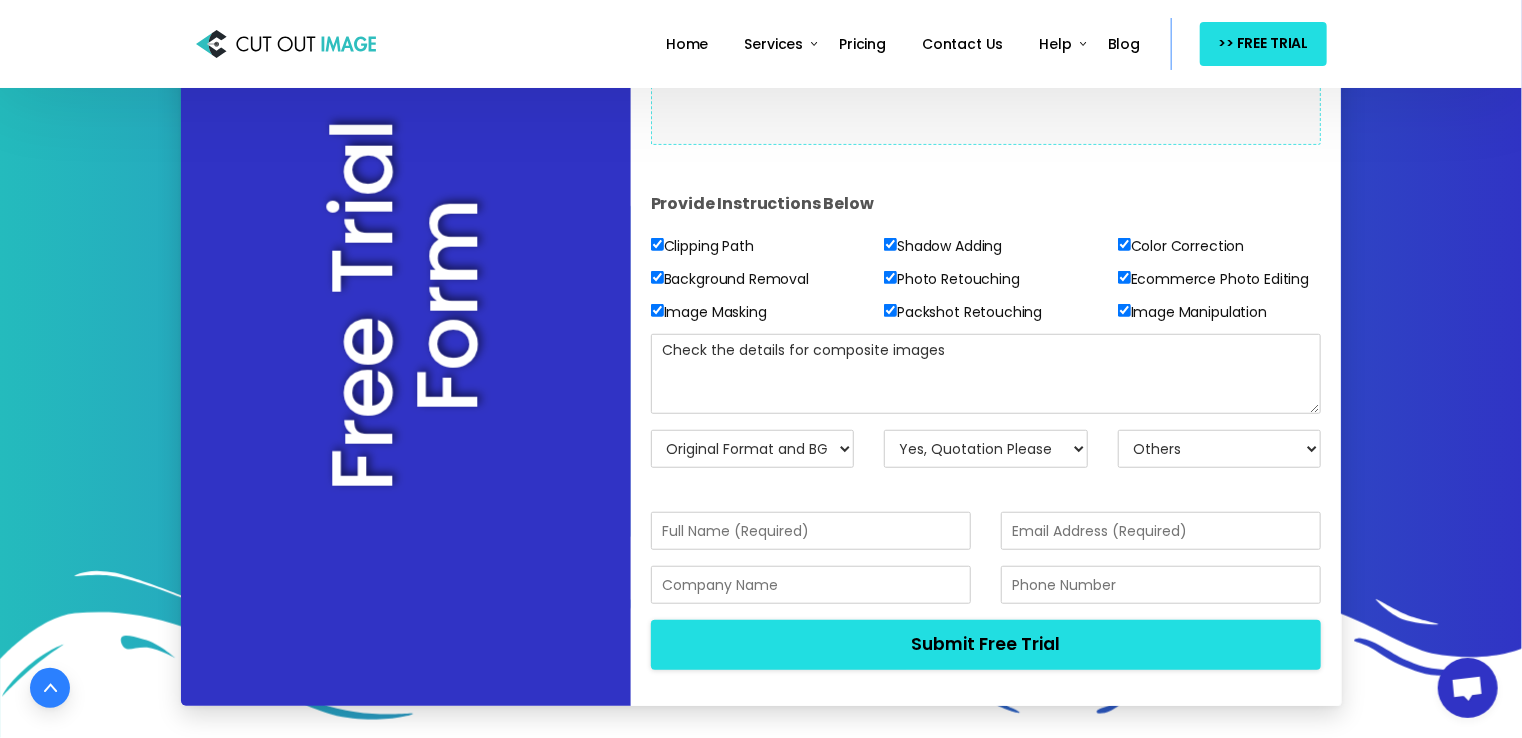 click on "How Did You Find Us?
Email
Search Engine
Friend/Colleague
Social Media
Tele Marketing
Google Ads
Facebook Ads
YouTube Ads
Other Online Ads
IDK/Can't Recall
Others" at bounding box center [1220, 449] 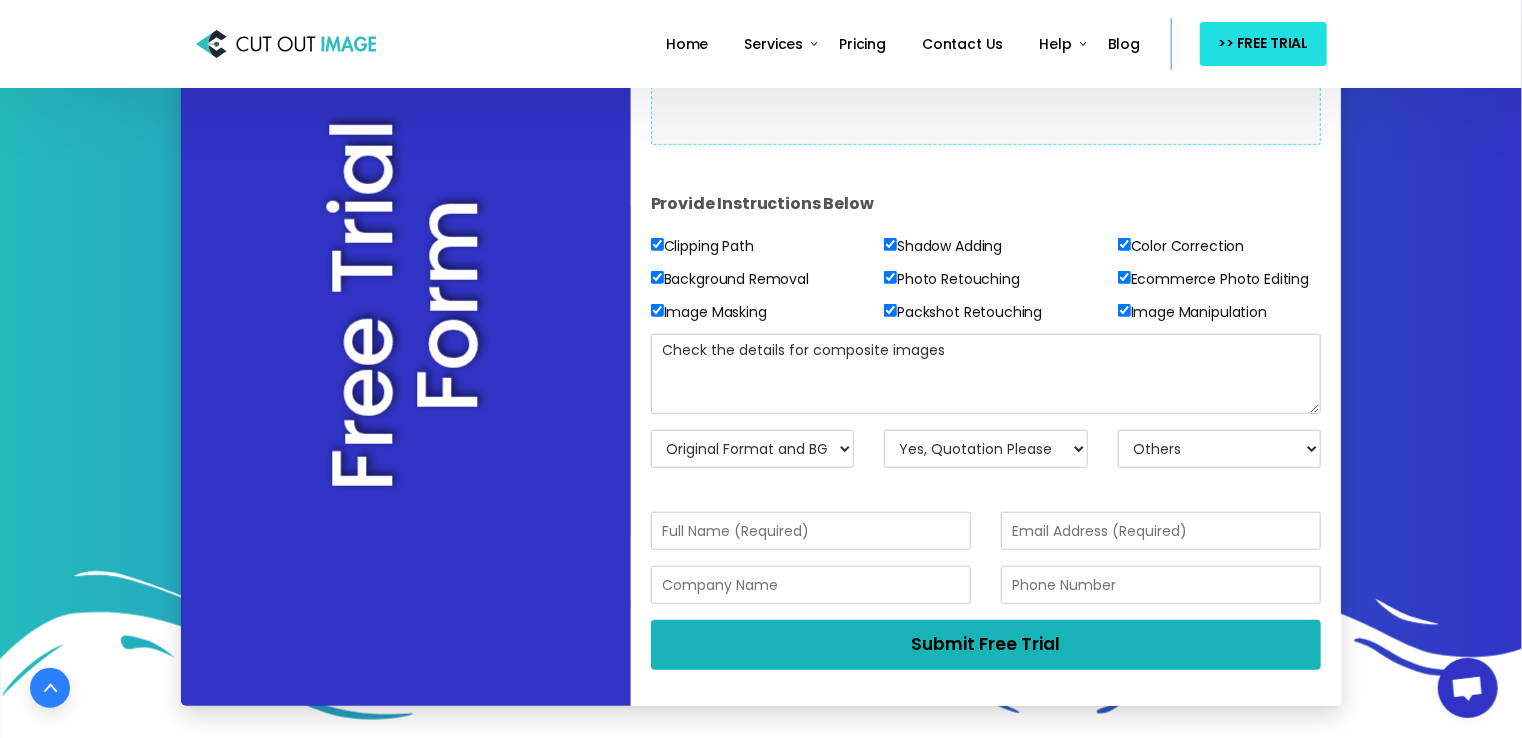 click on "Submit Free Trial" at bounding box center [986, 644] 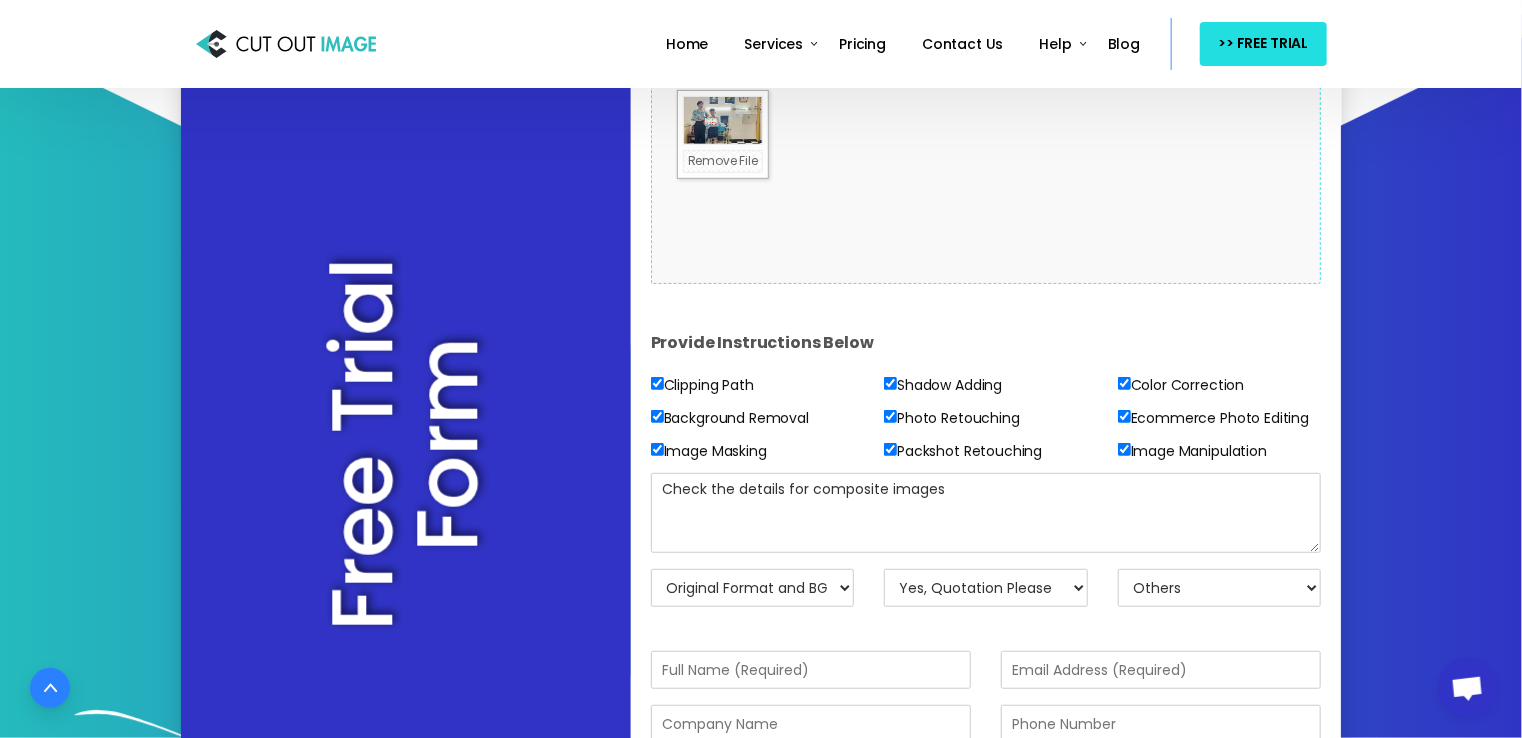 scroll, scrollTop: 500, scrollLeft: 0, axis: vertical 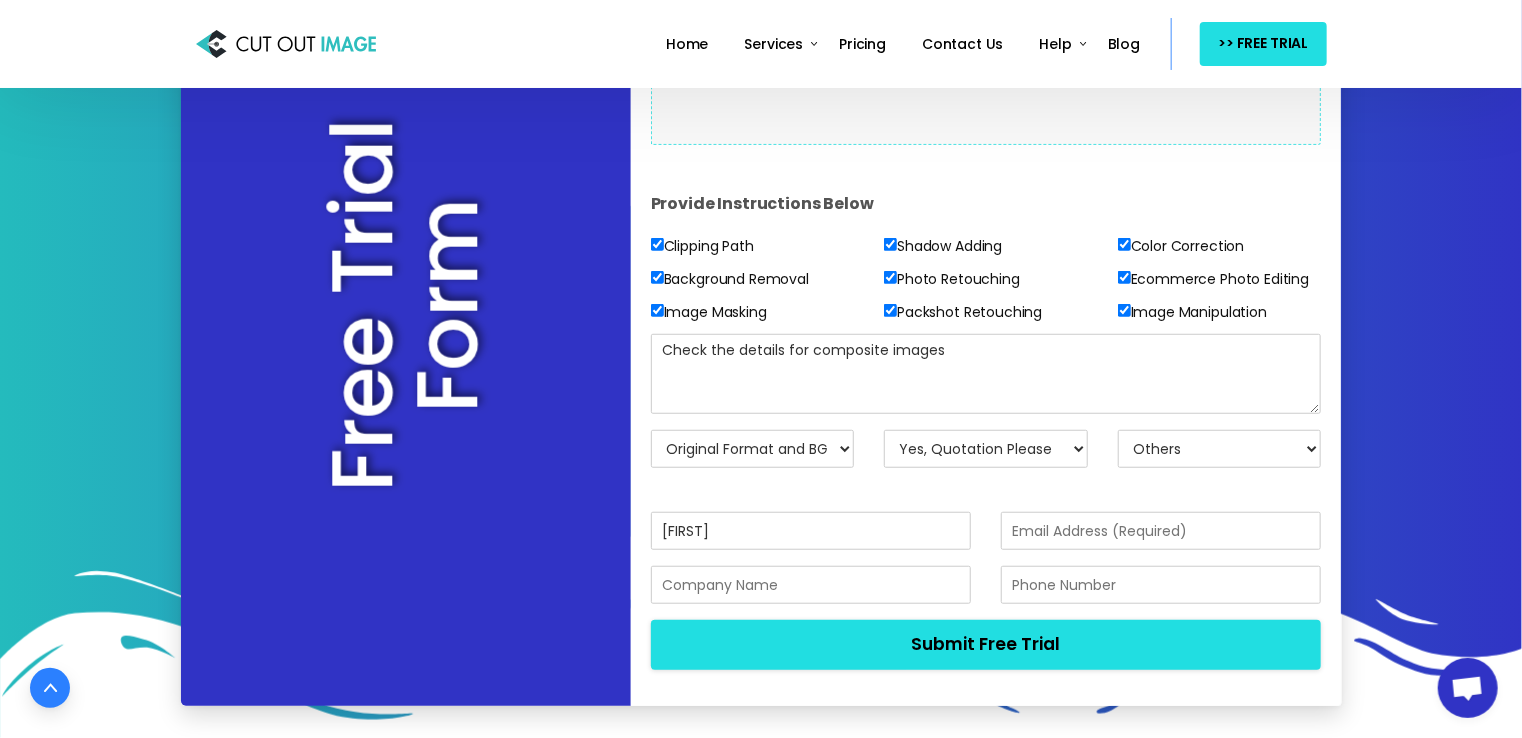 type on "Minh" 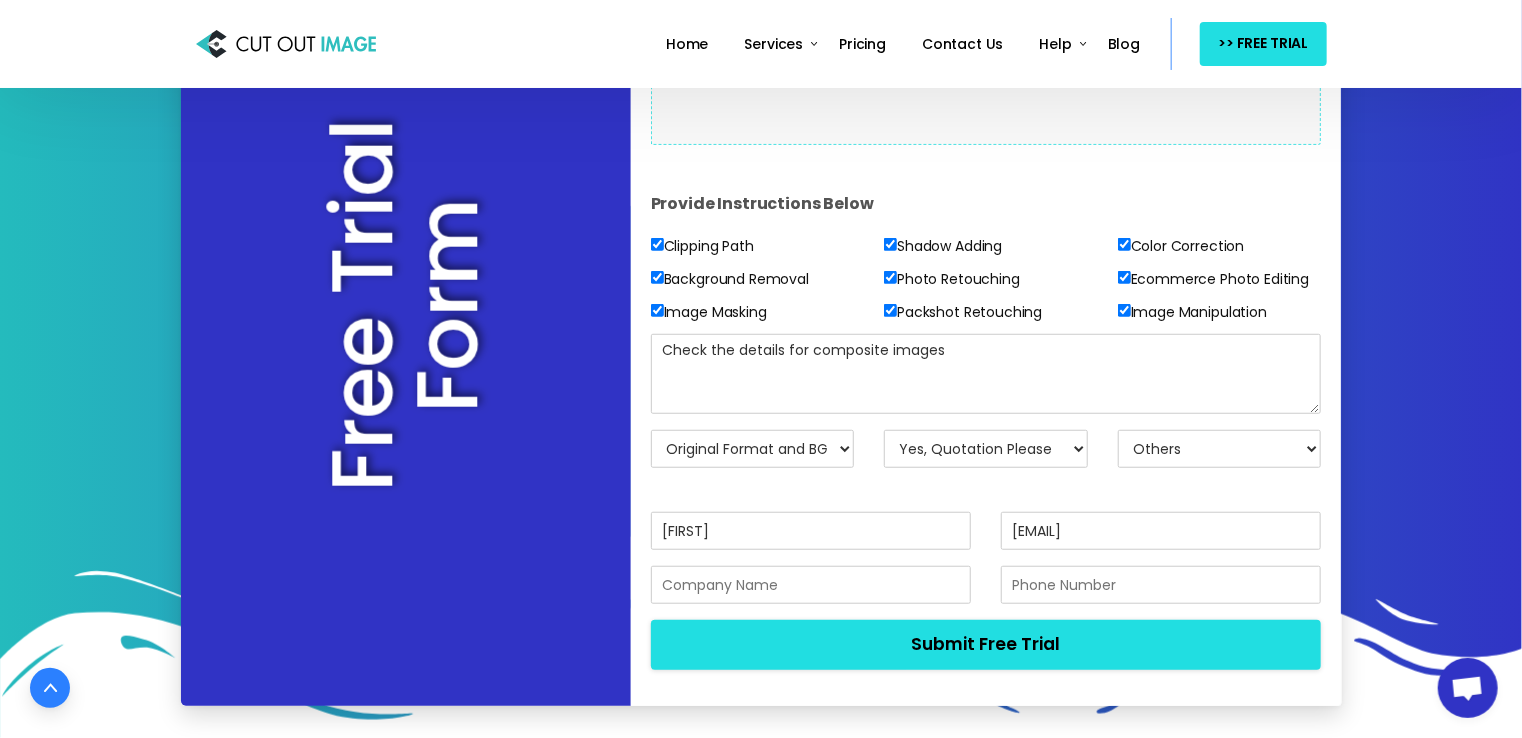drag, startPoint x: 736, startPoint y: 531, endPoint x: 507, endPoint y: 525, distance: 229.07858 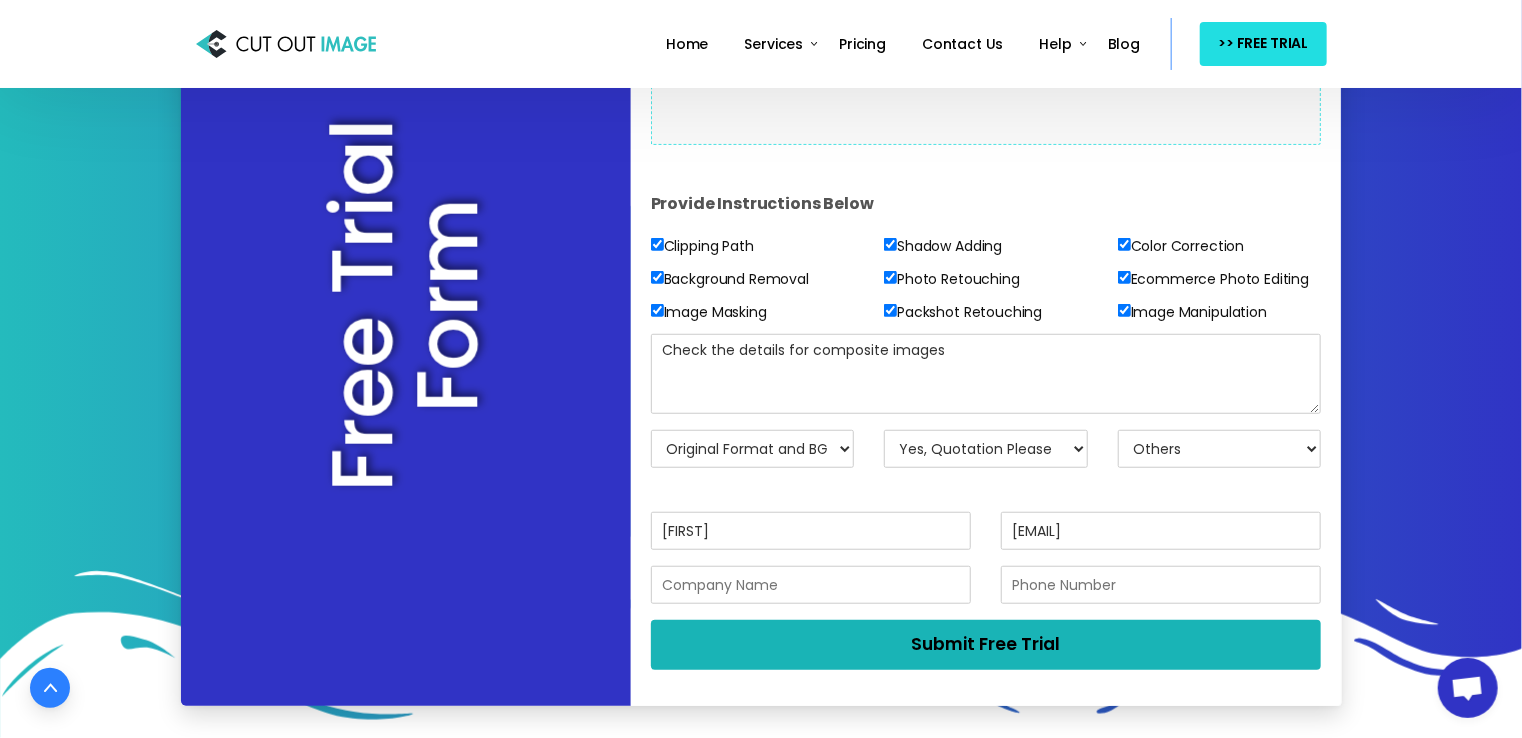 click on "Submit Free Trial" at bounding box center [986, 644] 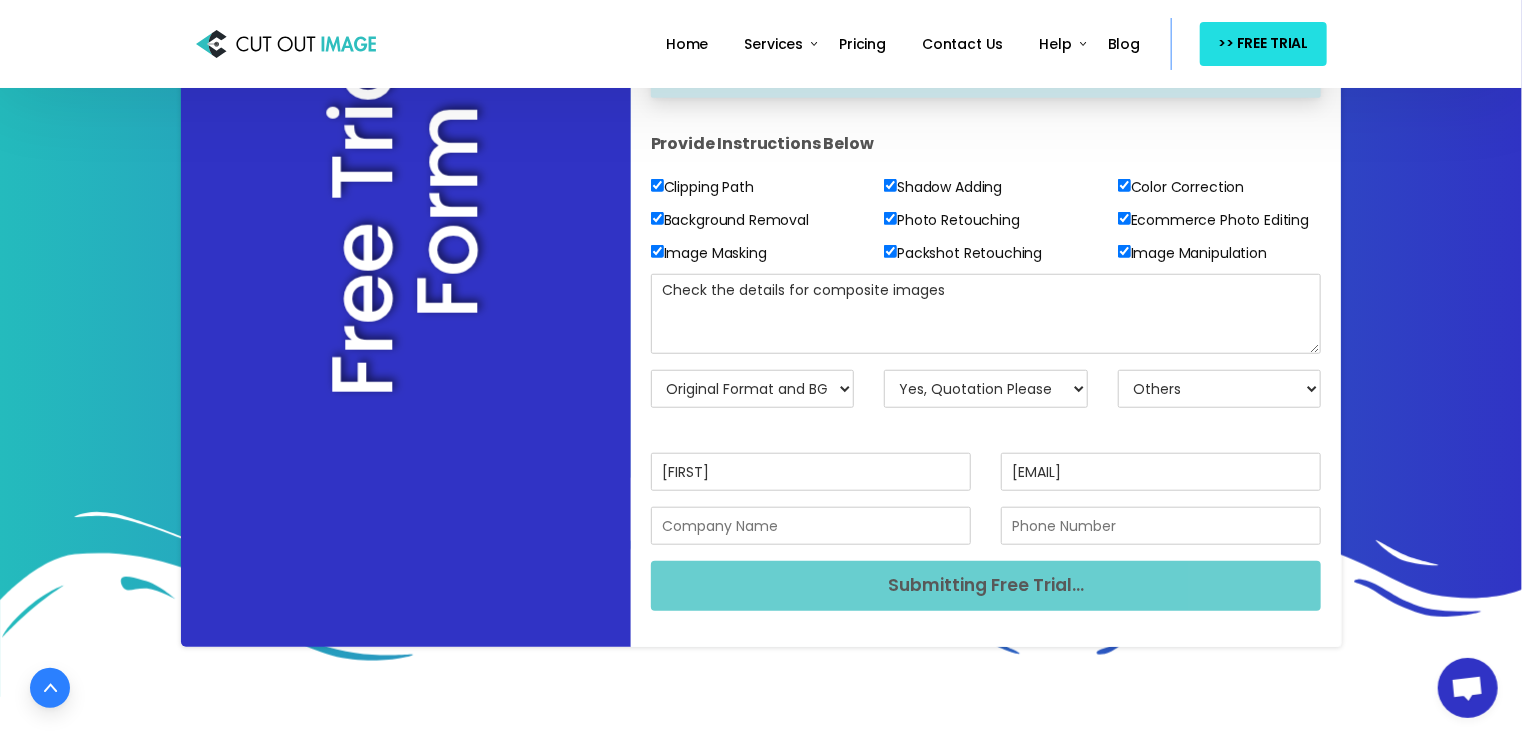 scroll, scrollTop: 666, scrollLeft: 0, axis: vertical 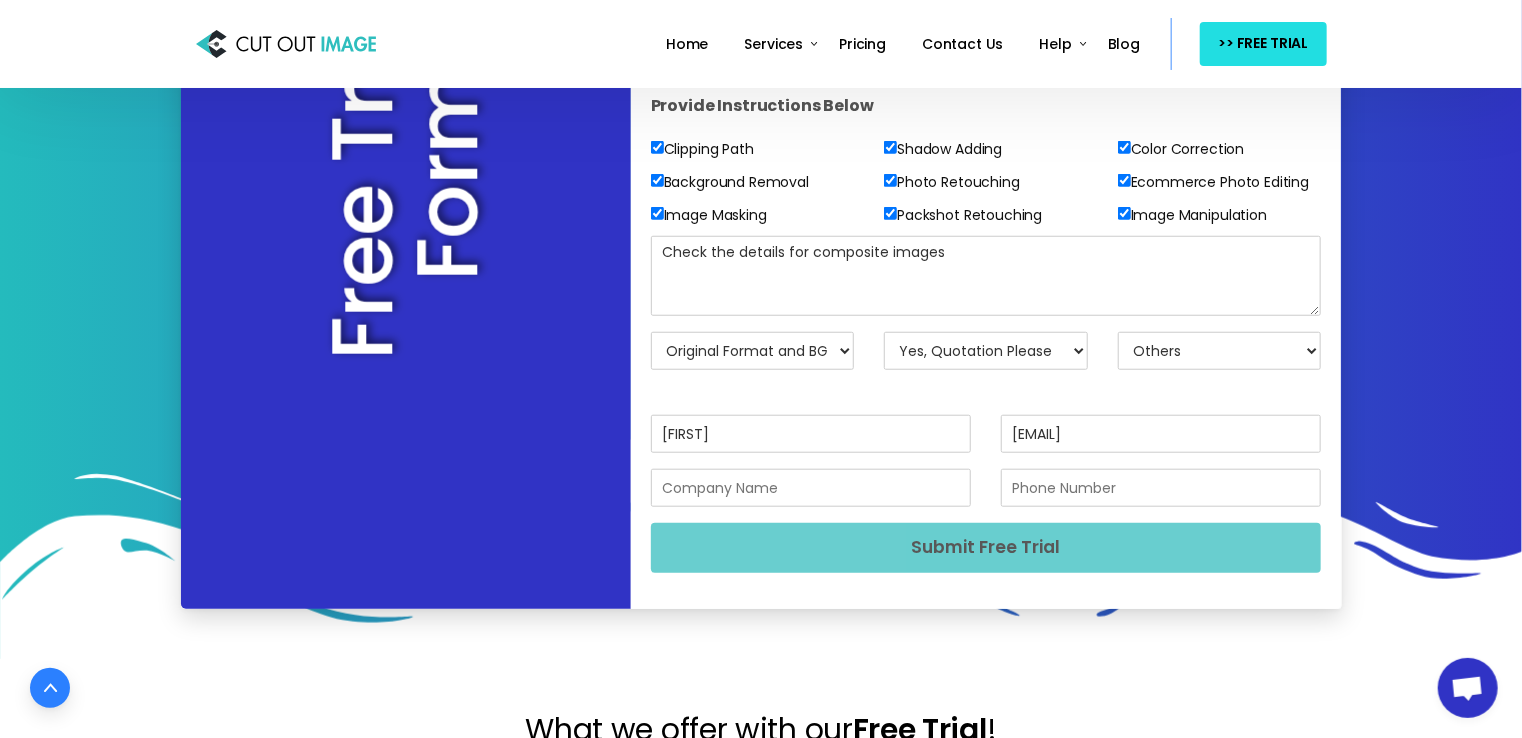 click on "Submit Free Trial" at bounding box center [986, 547] 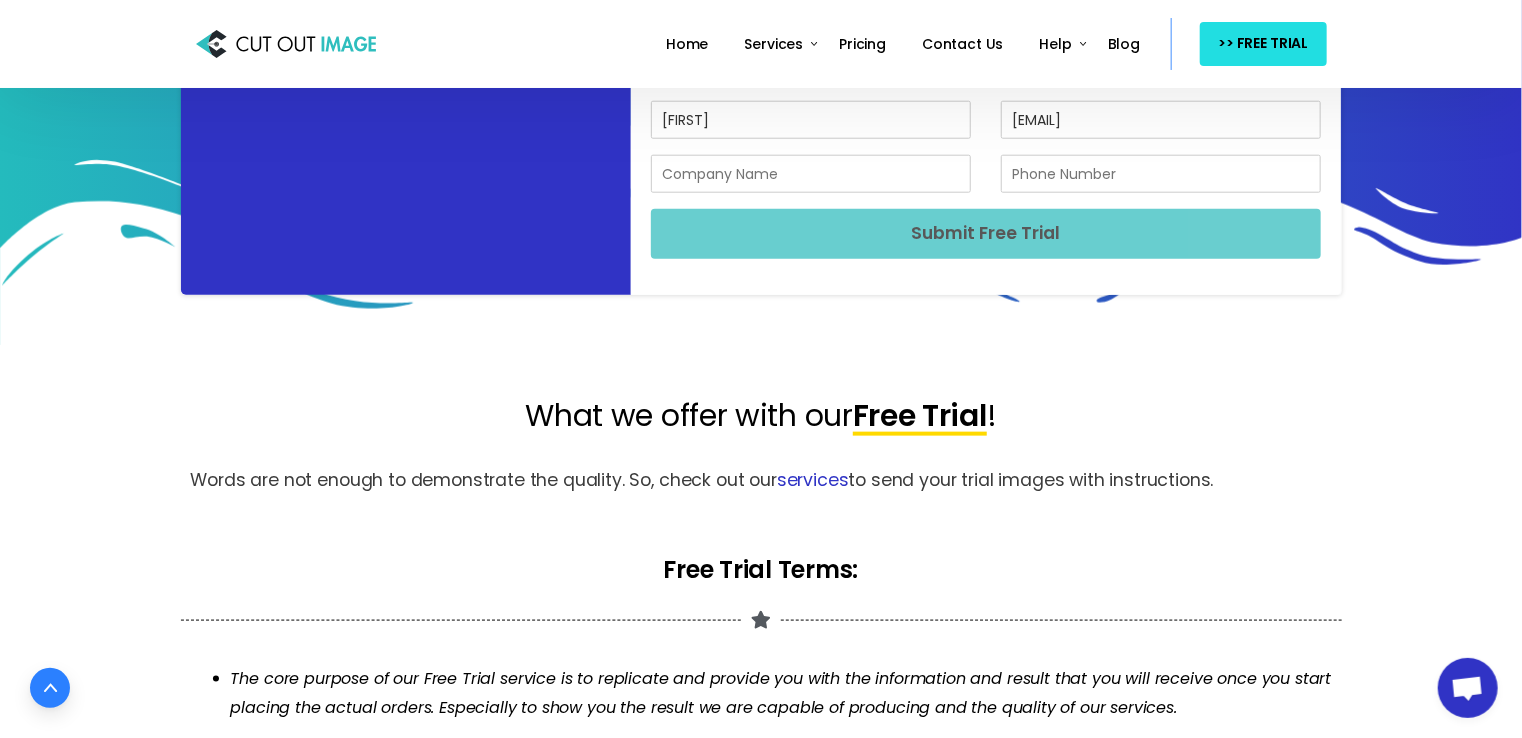 scroll, scrollTop: 666, scrollLeft: 0, axis: vertical 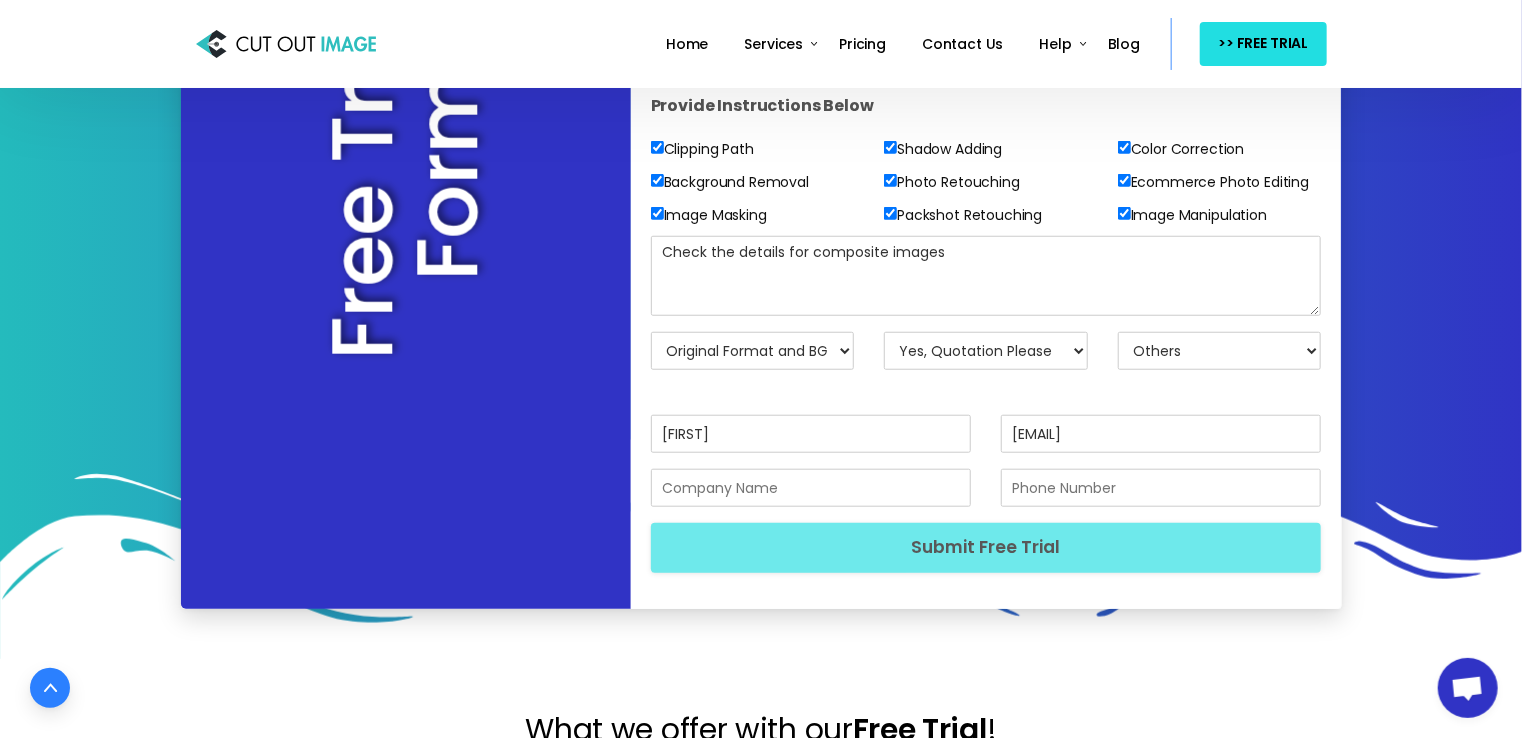 click at bounding box center [811, 488] 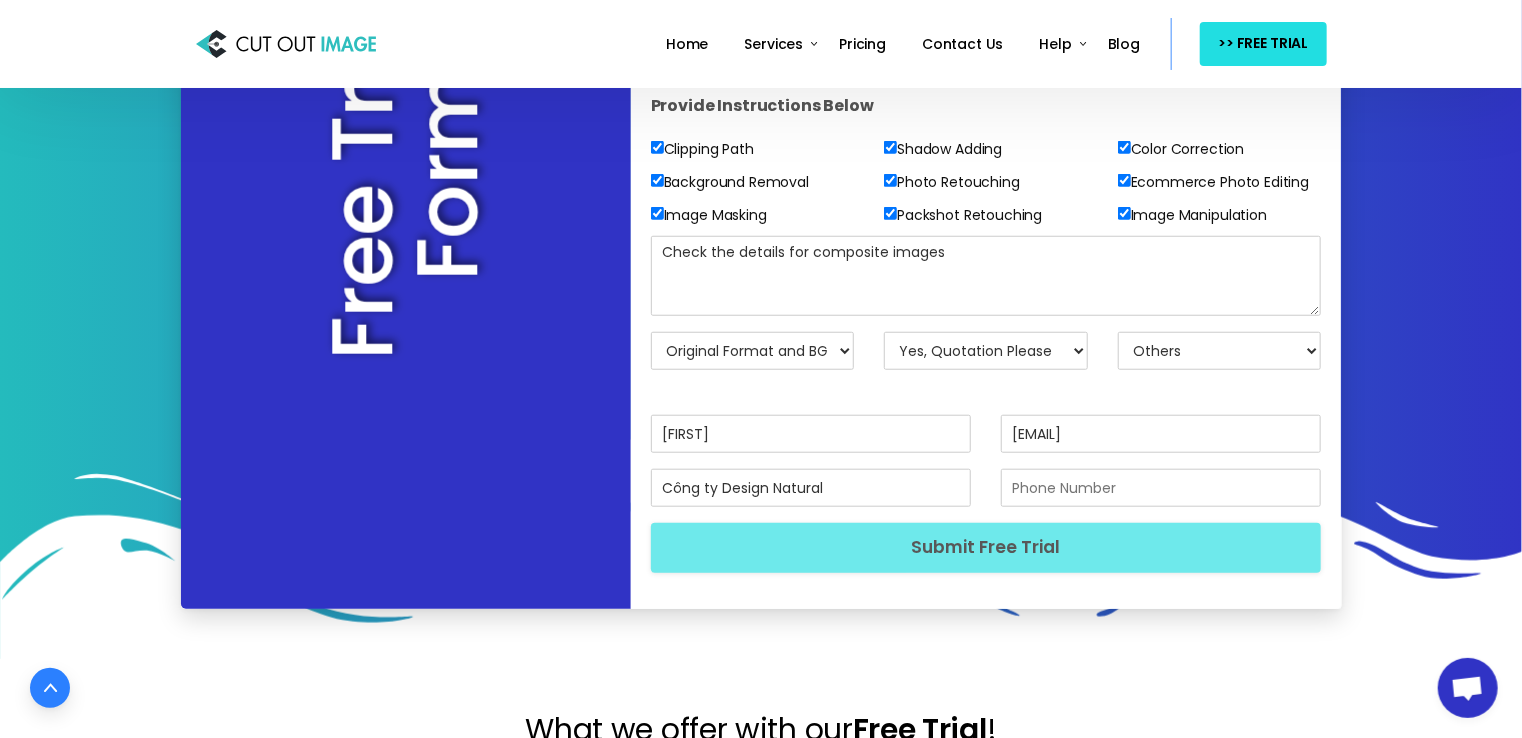 click at bounding box center (1161, 488) 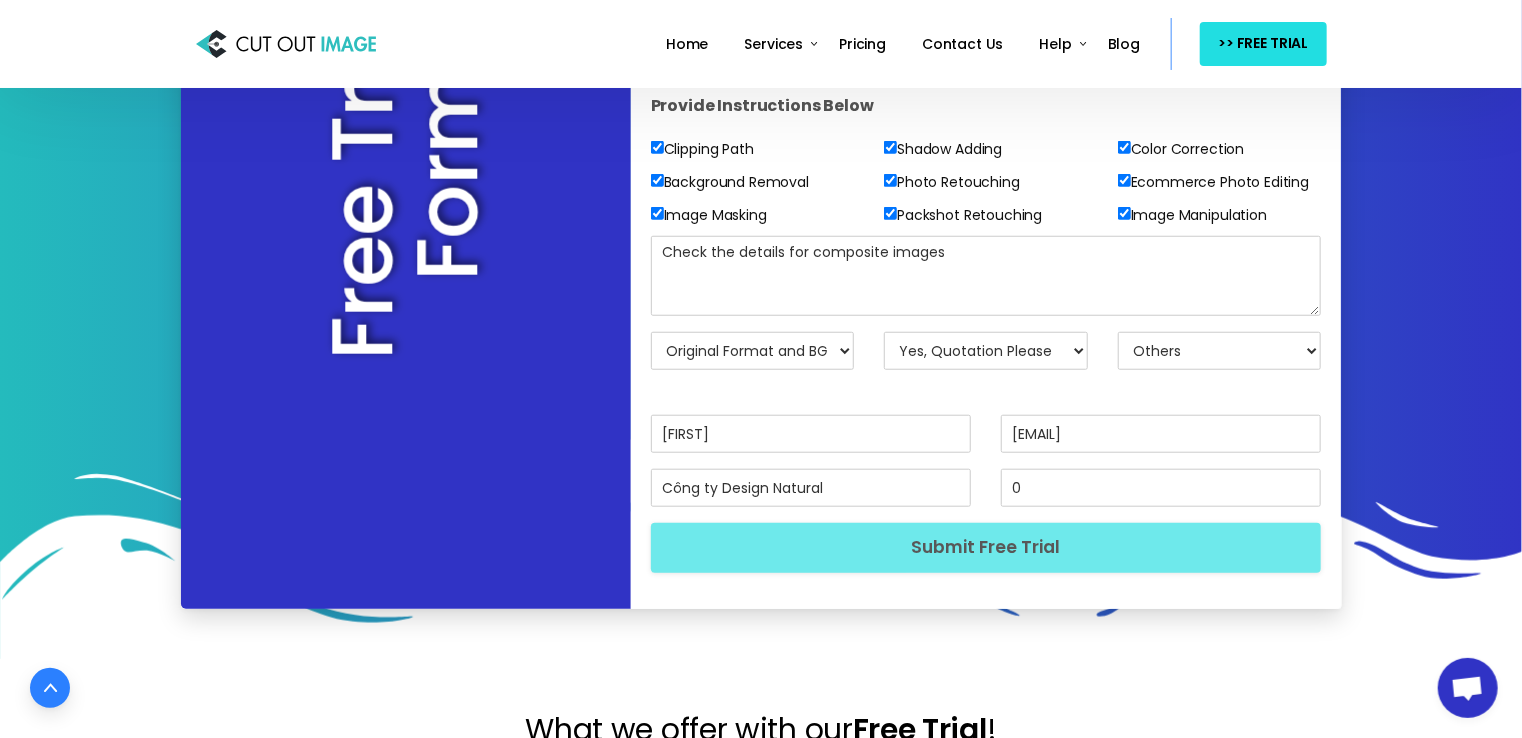 type on "0967205541" 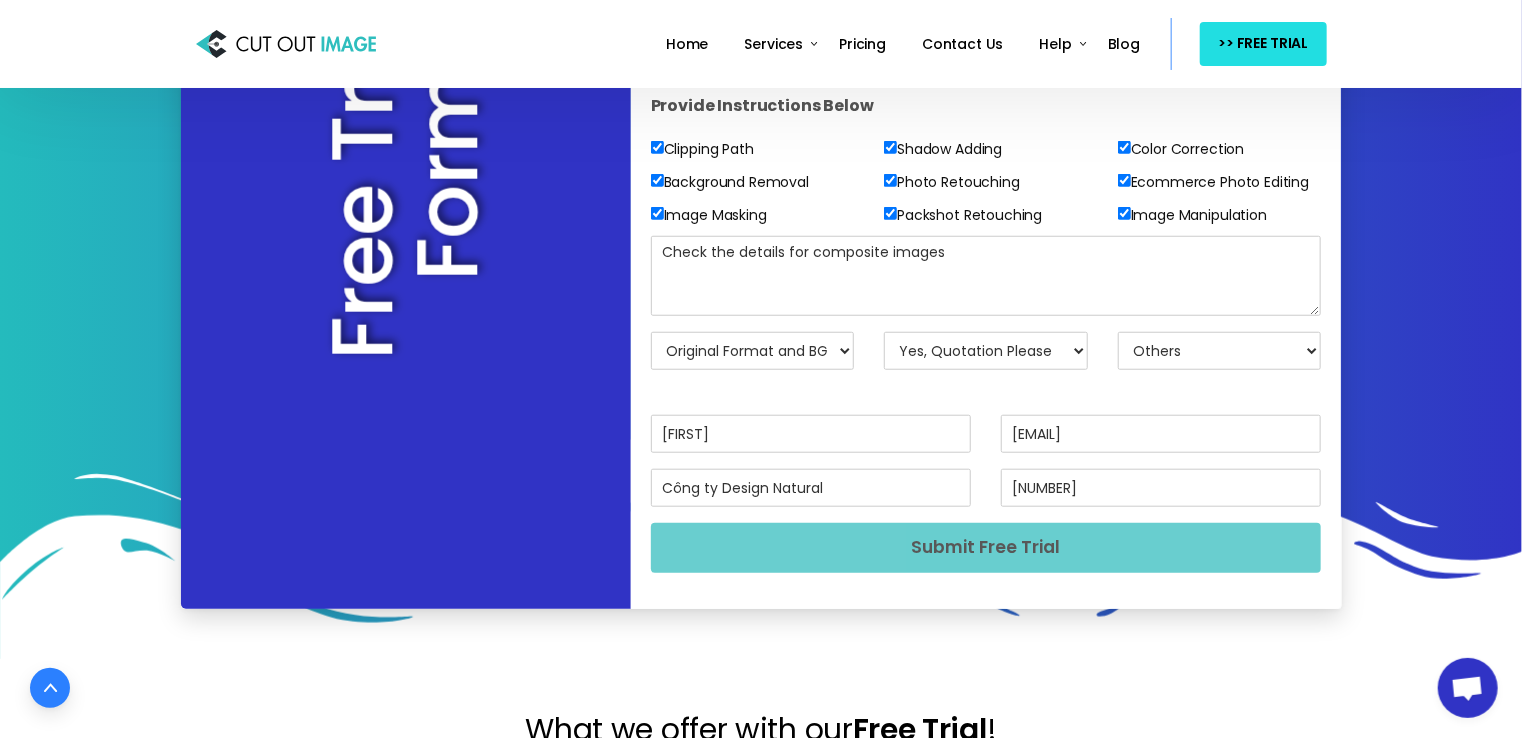 click on "Submit Free Trial" at bounding box center [986, 547] 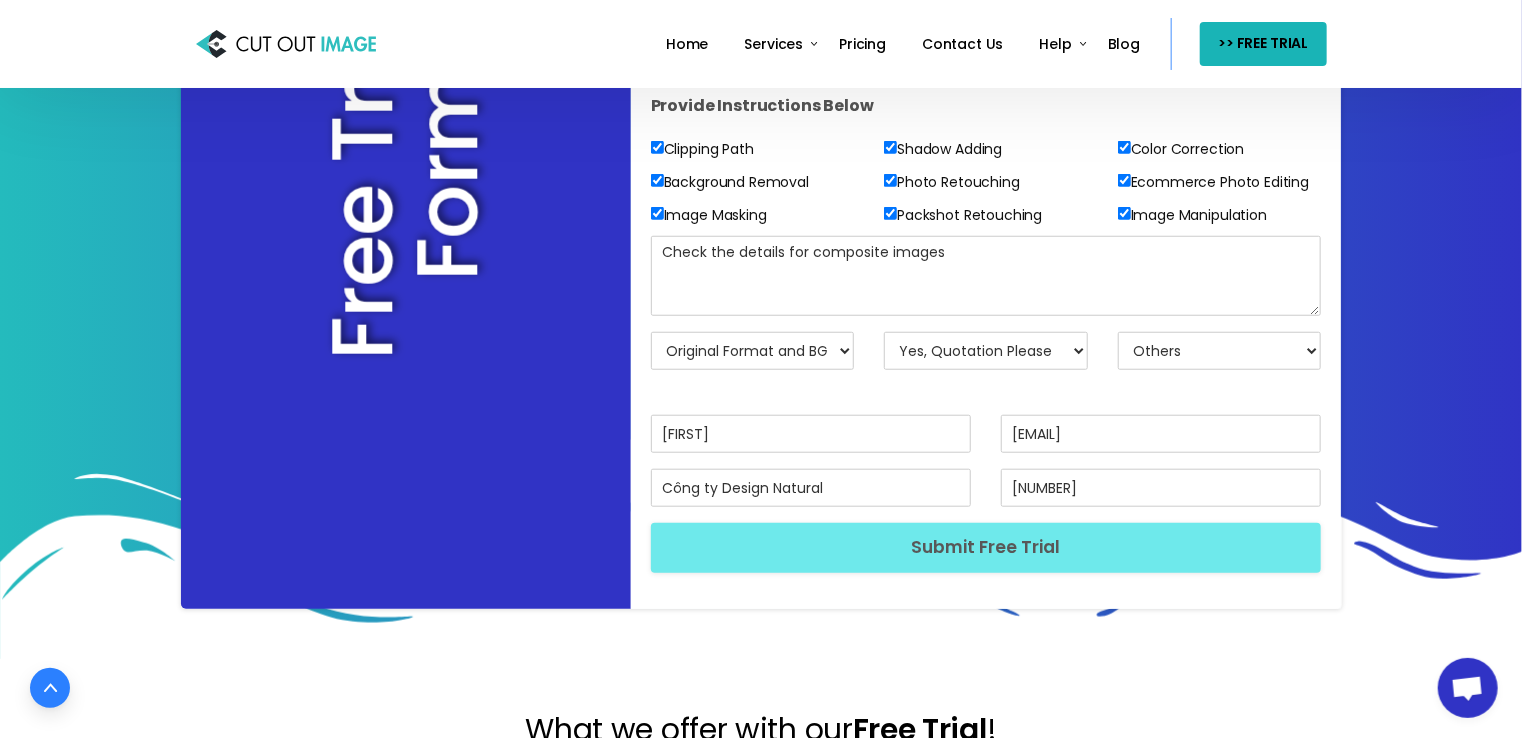 click on ">> FREE TRIAL" at bounding box center (1263, 43) 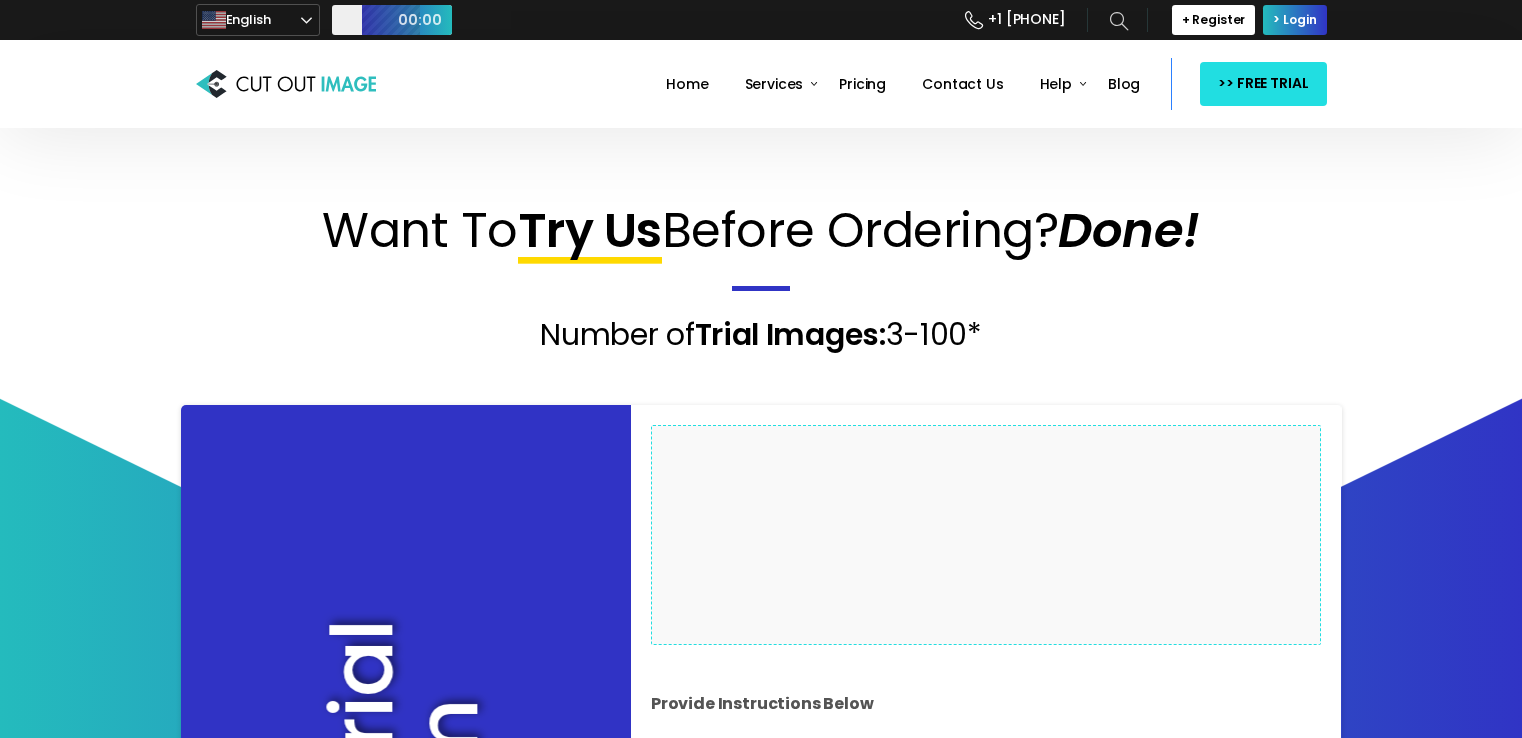 scroll, scrollTop: 328, scrollLeft: 0, axis: vertical 